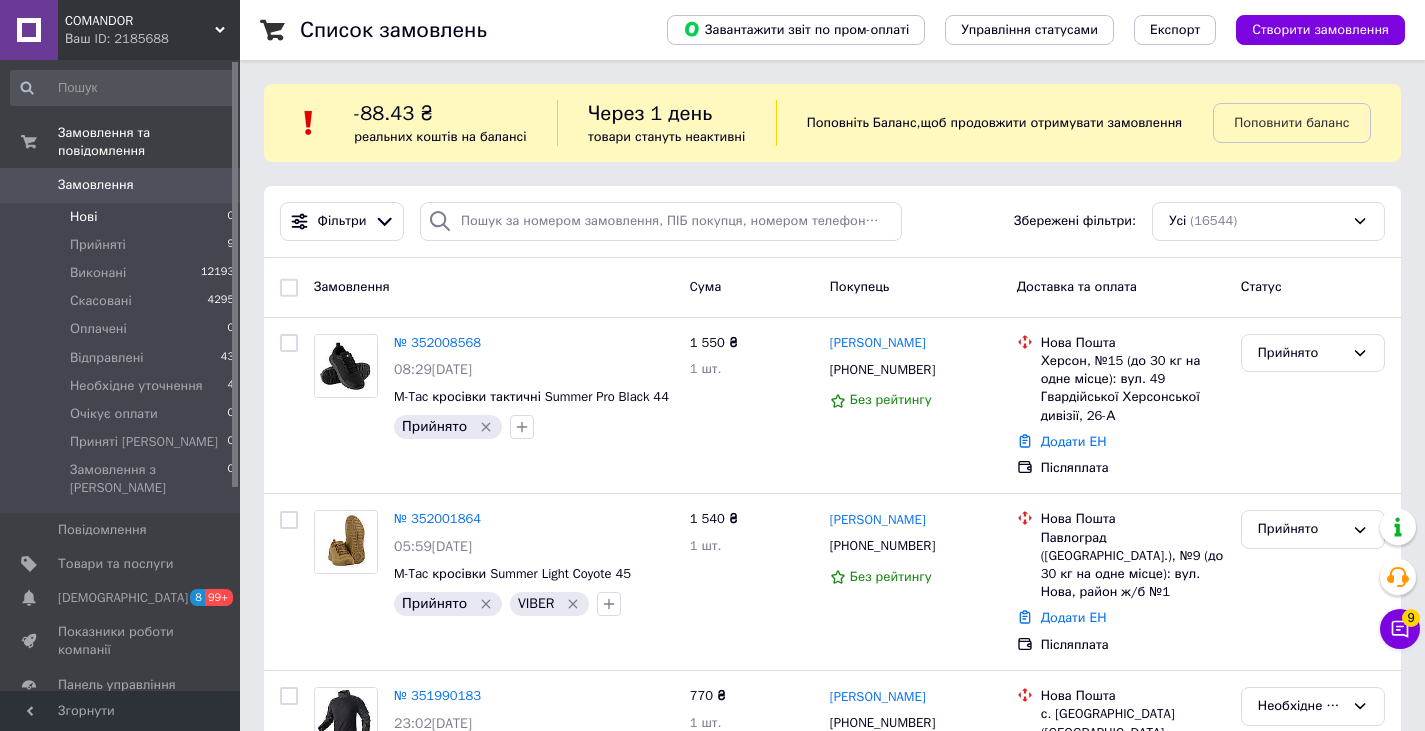 scroll, scrollTop: 0, scrollLeft: 0, axis: both 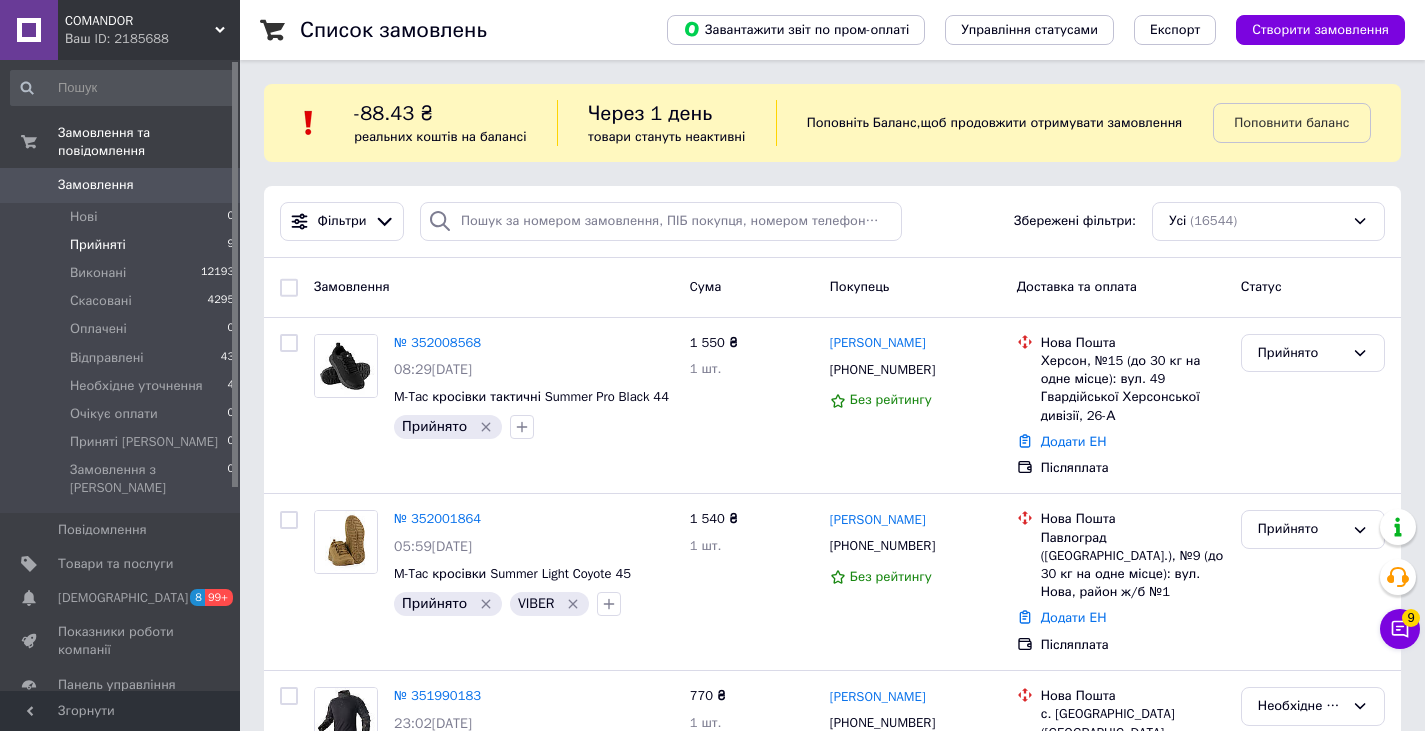 click on "Прийняті 9" at bounding box center [123, 245] 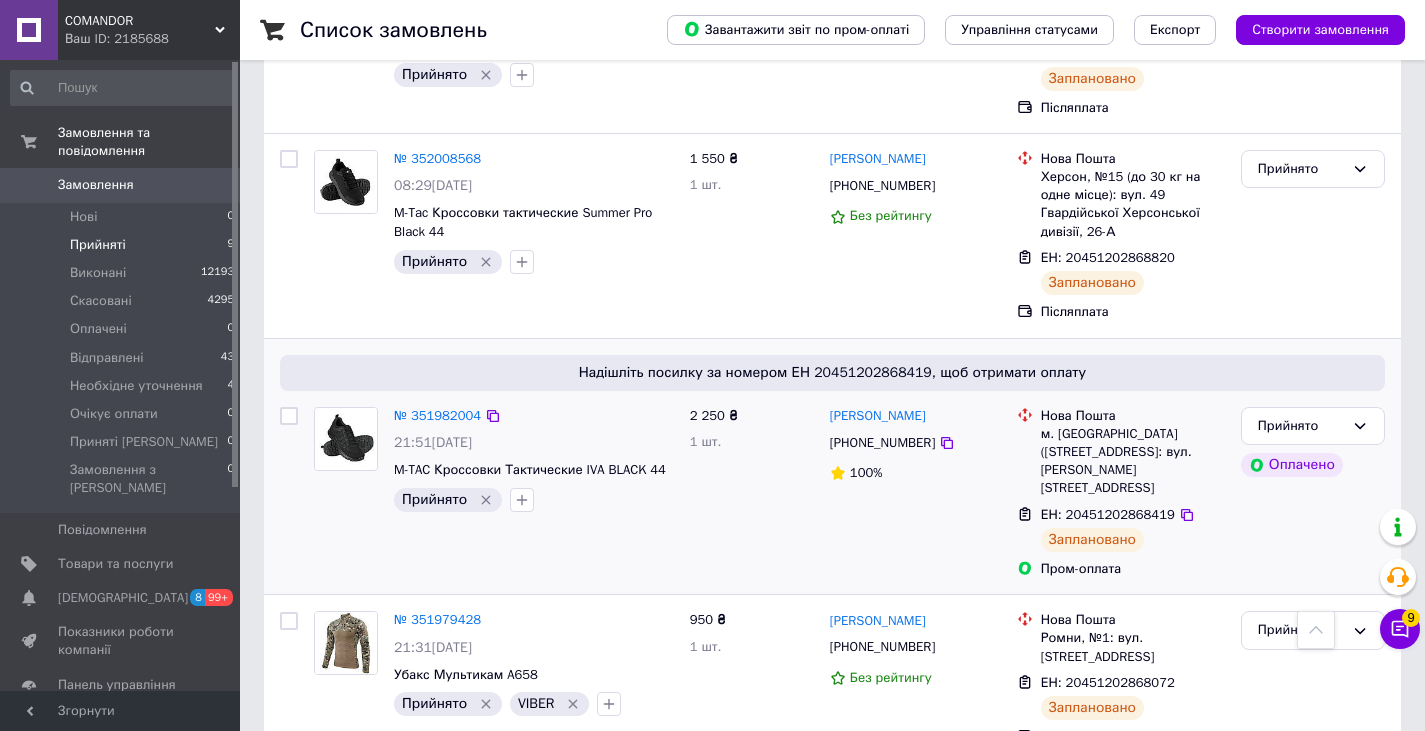 scroll, scrollTop: 0, scrollLeft: 0, axis: both 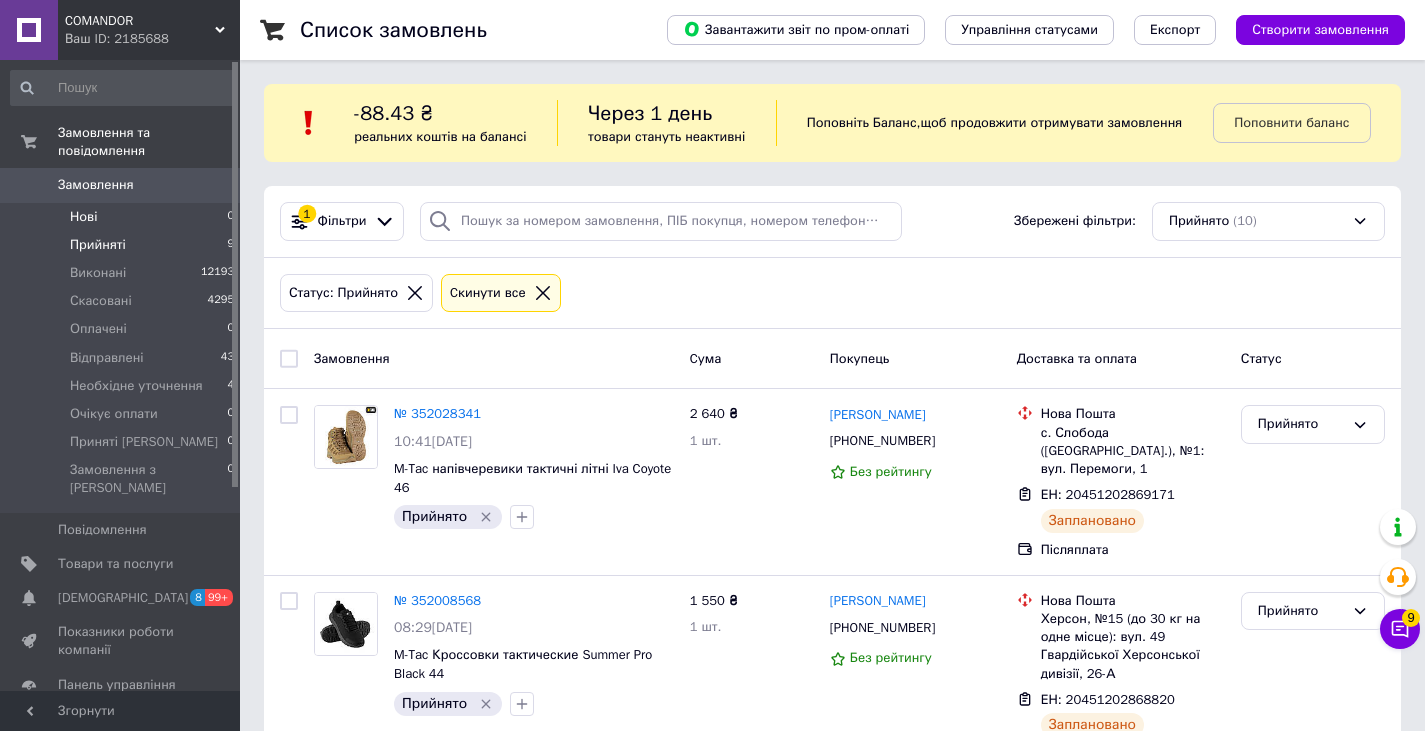 click on "Нові 0" at bounding box center [123, 217] 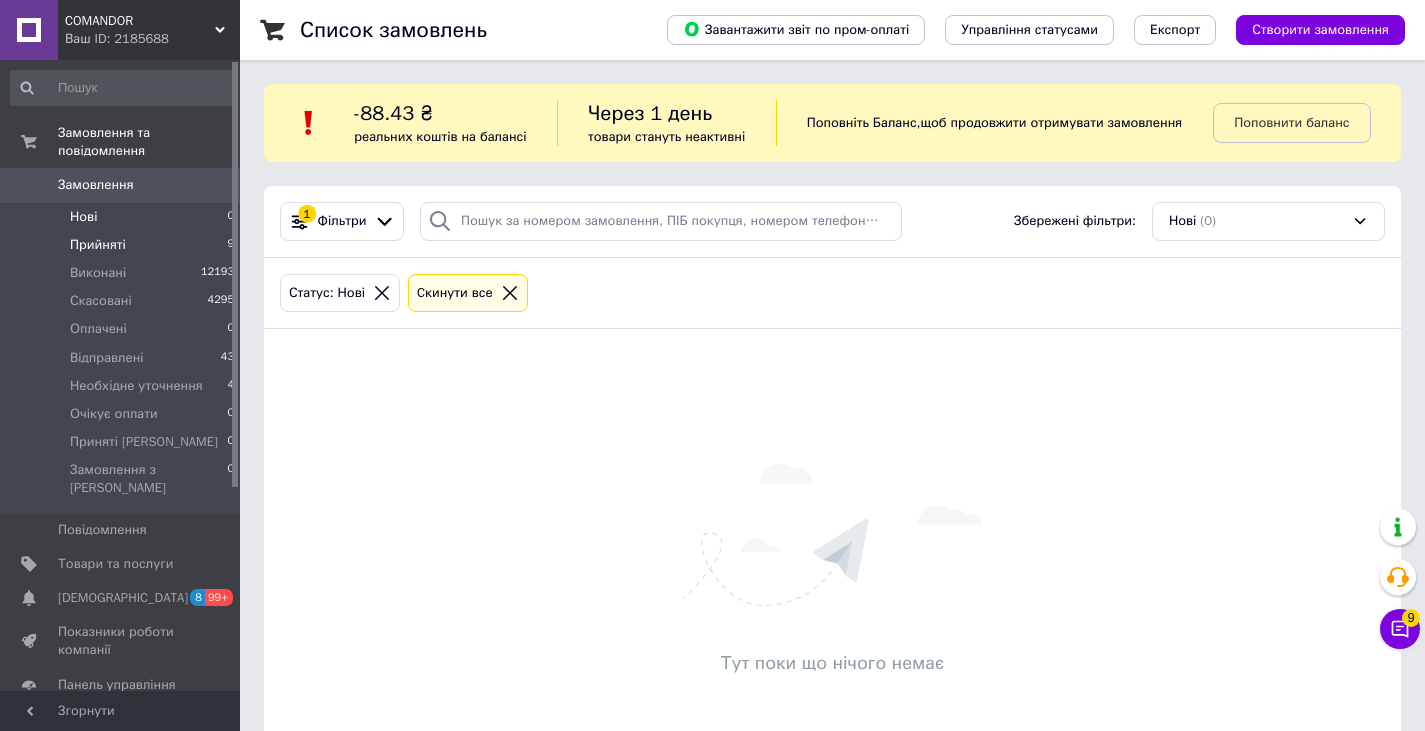 click on "Прийняті 9" at bounding box center [123, 245] 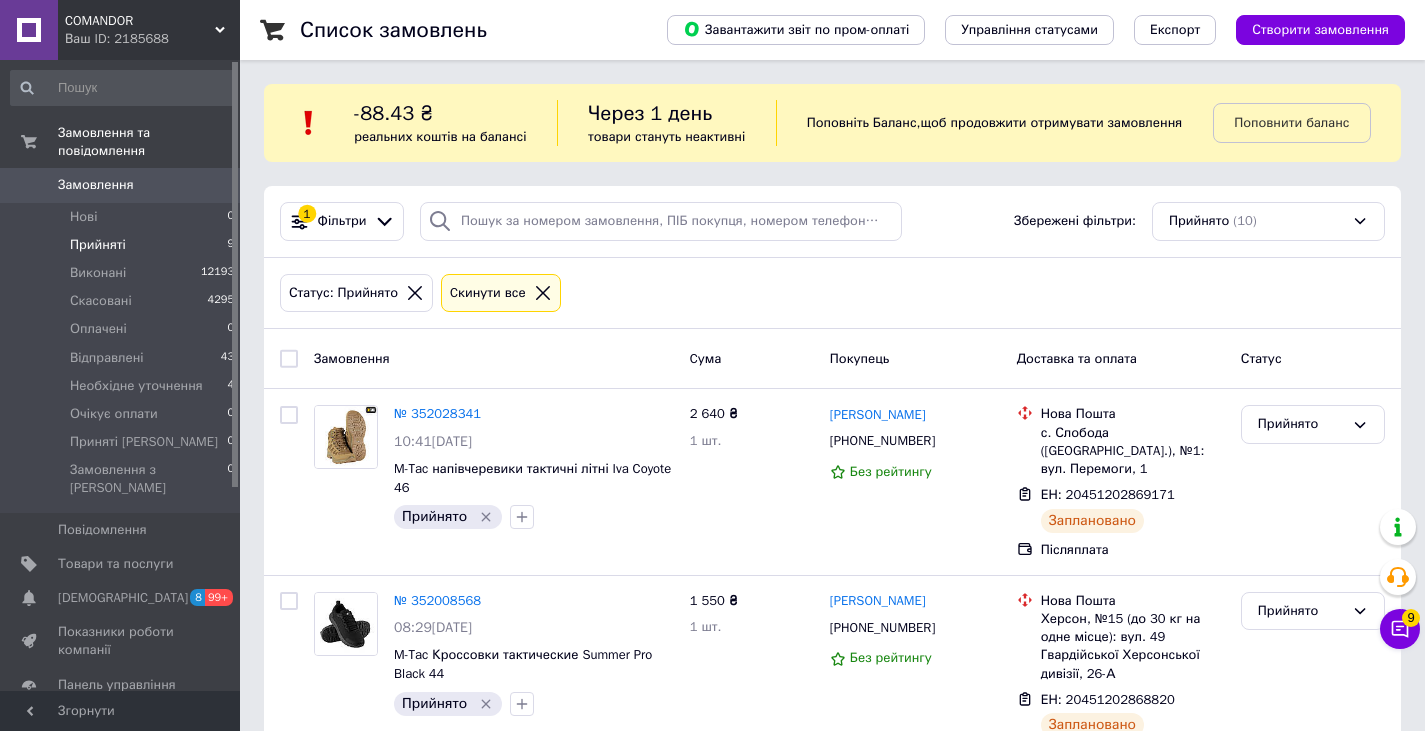 click on "Cкинути все" at bounding box center (501, 293) 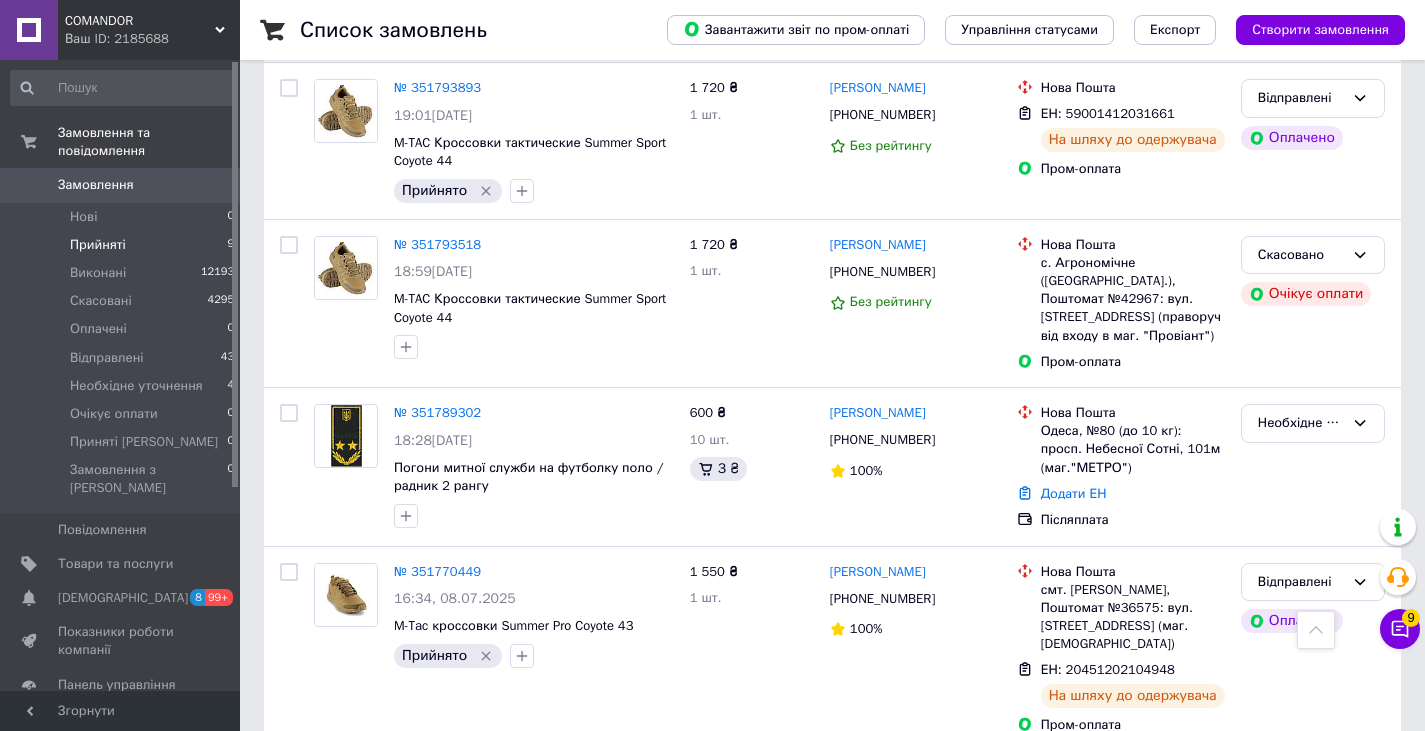 scroll, scrollTop: 4133, scrollLeft: 0, axis: vertical 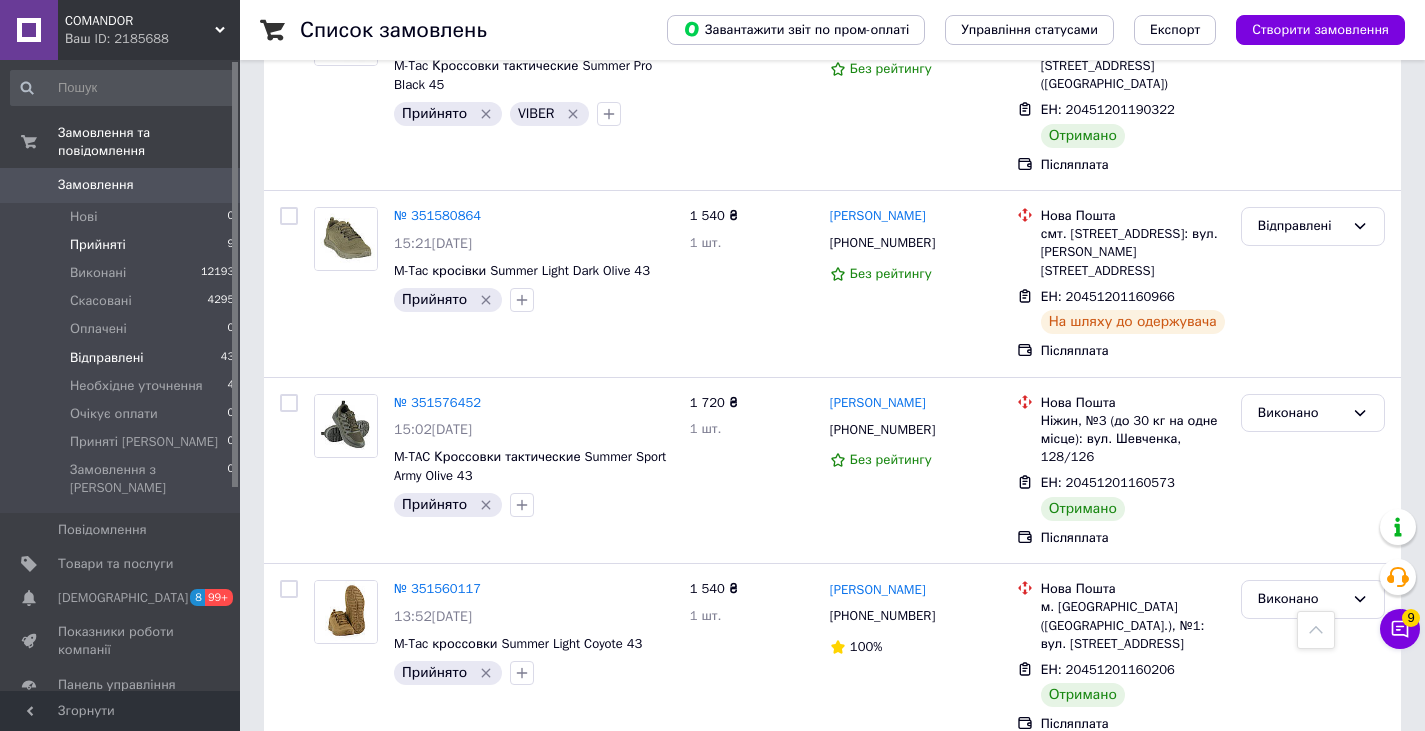 click on "Відправлені 43" at bounding box center [123, 358] 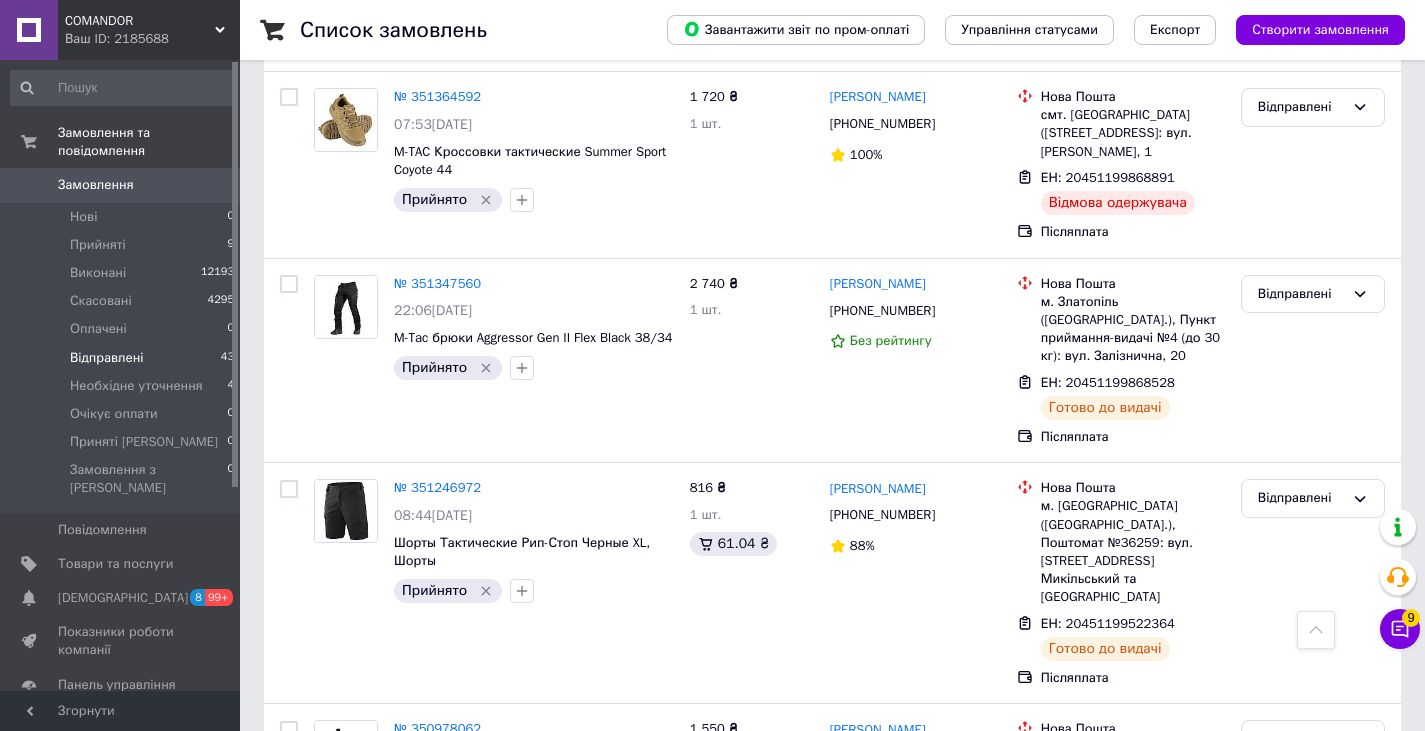 scroll, scrollTop: 6812, scrollLeft: 0, axis: vertical 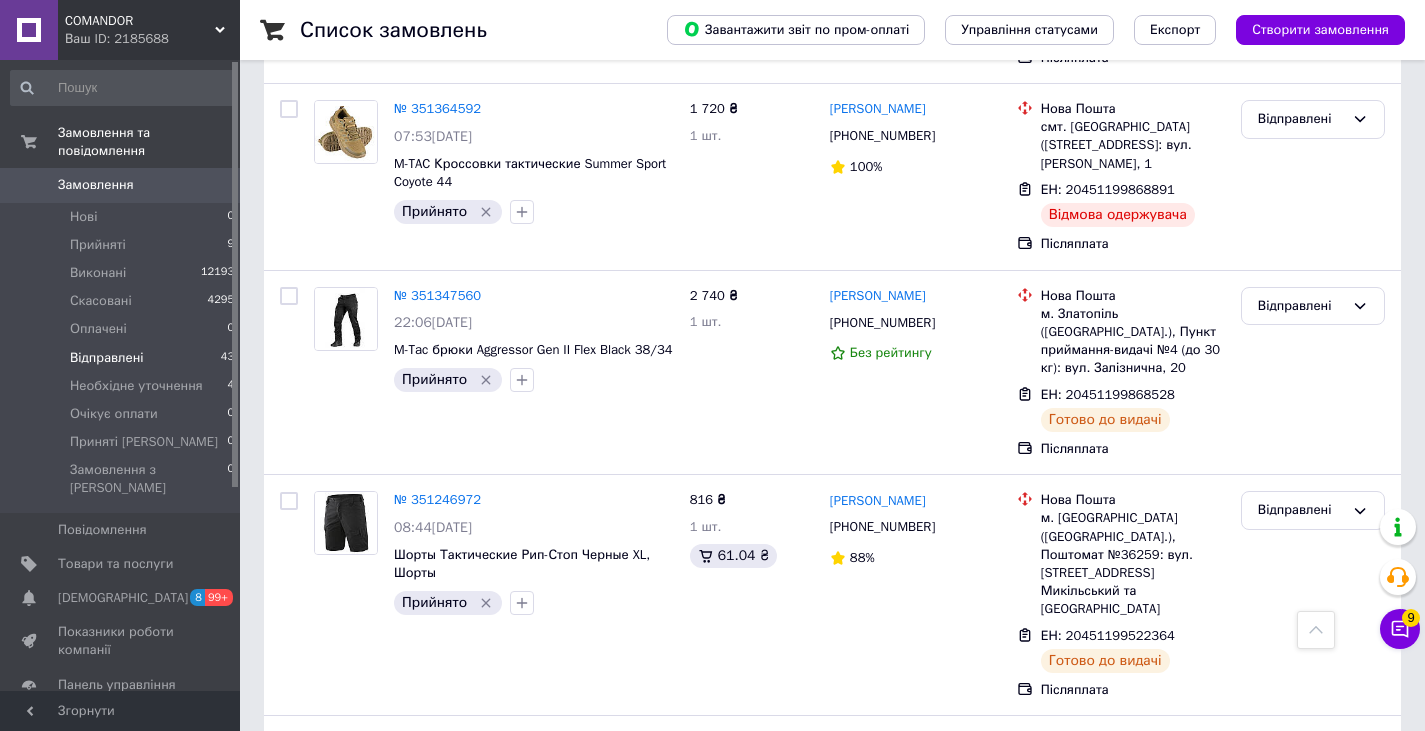 drag, startPoint x: 677, startPoint y: 552, endPoint x: 701, endPoint y: 415, distance: 139.0863 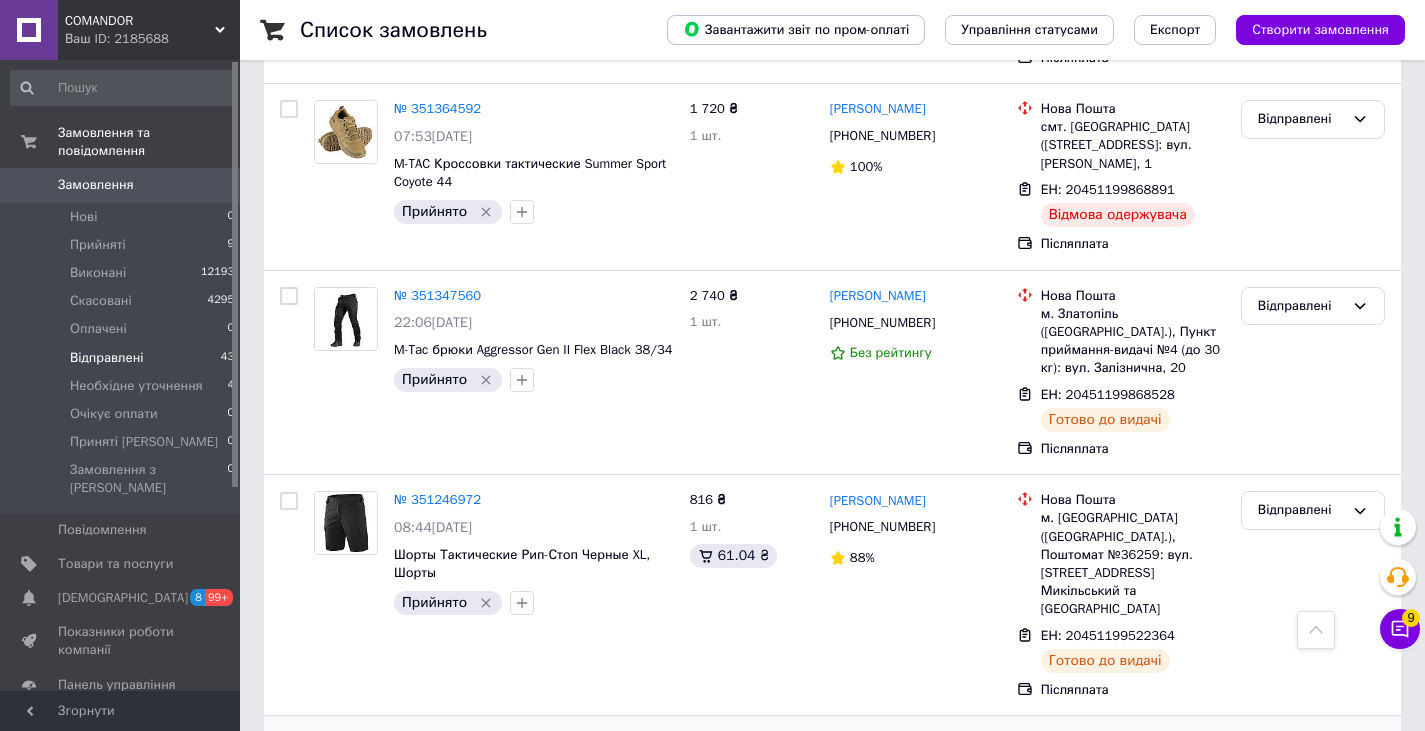 scroll, scrollTop: 6588, scrollLeft: 0, axis: vertical 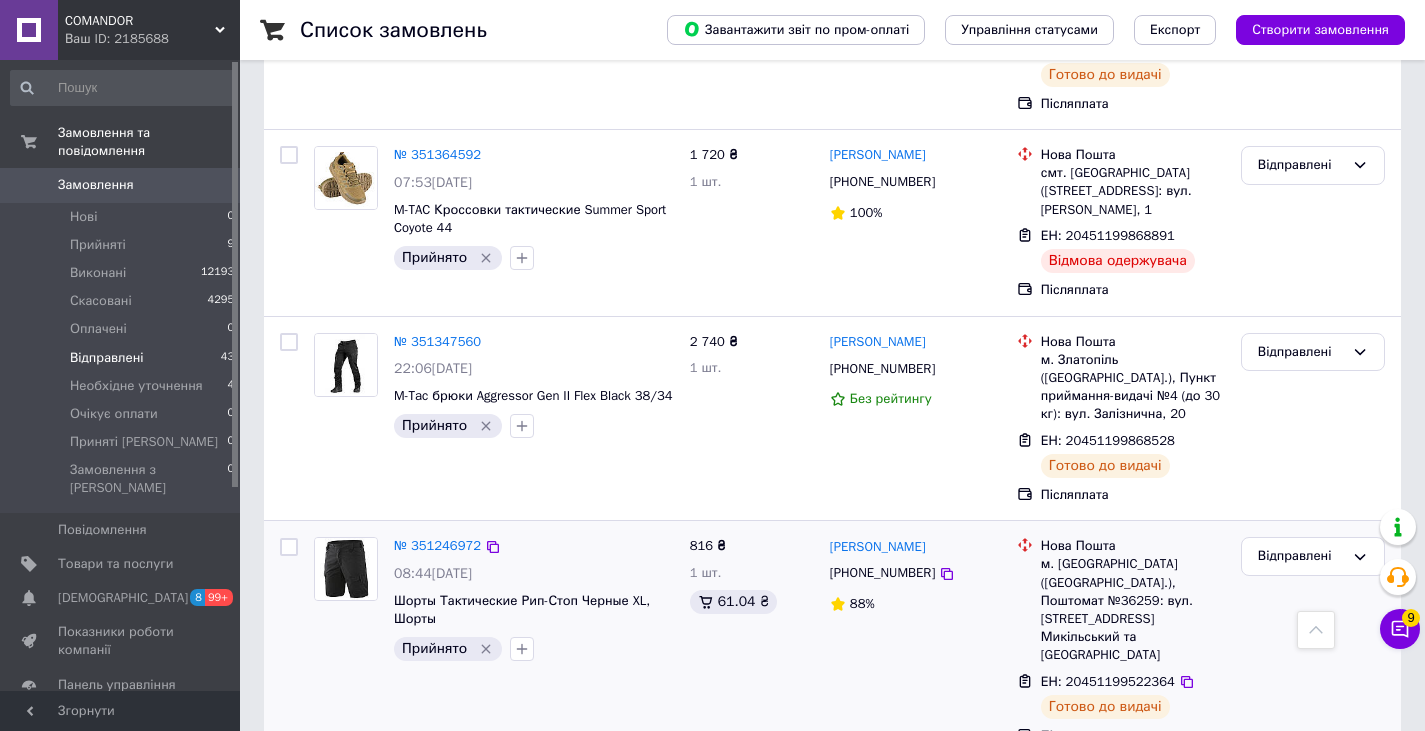 drag, startPoint x: 765, startPoint y: 331, endPoint x: 767, endPoint y: 259, distance: 72.02777 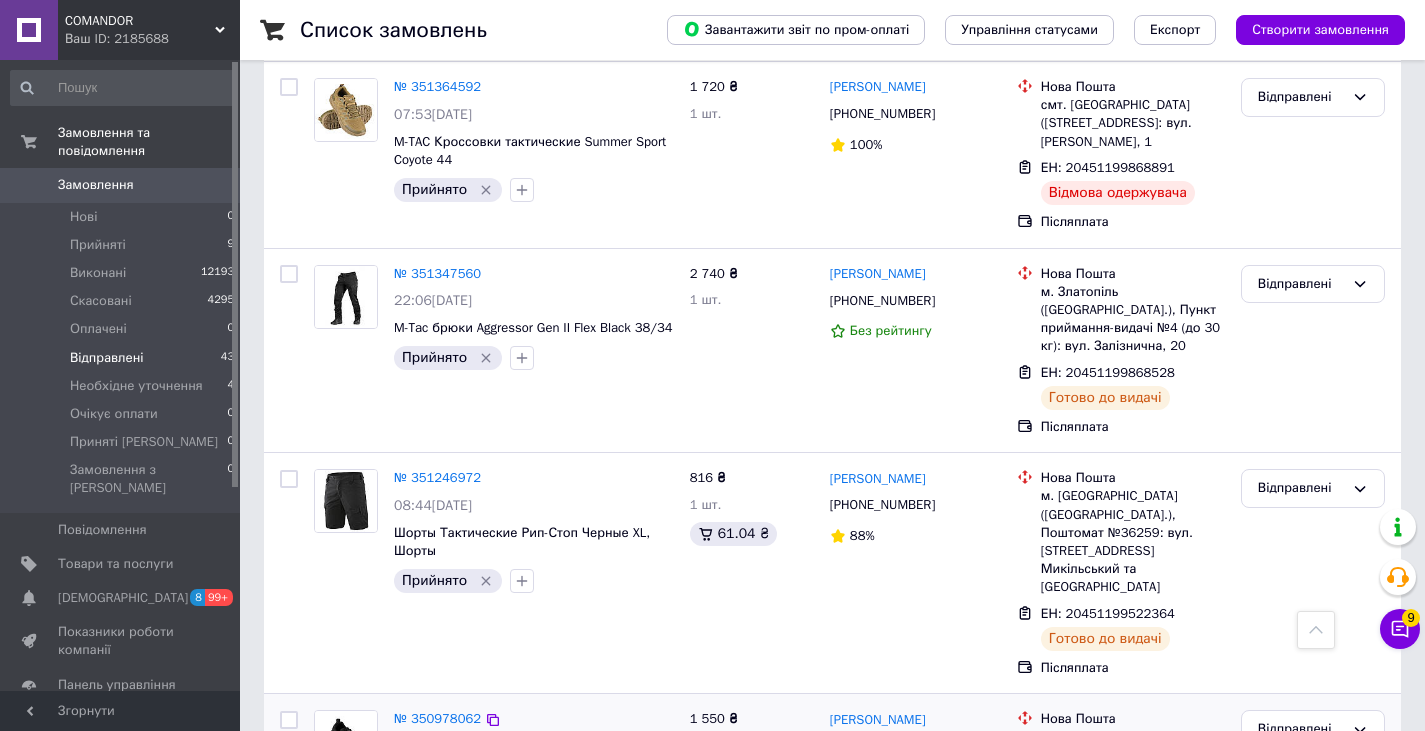 scroll, scrollTop: 6812, scrollLeft: 0, axis: vertical 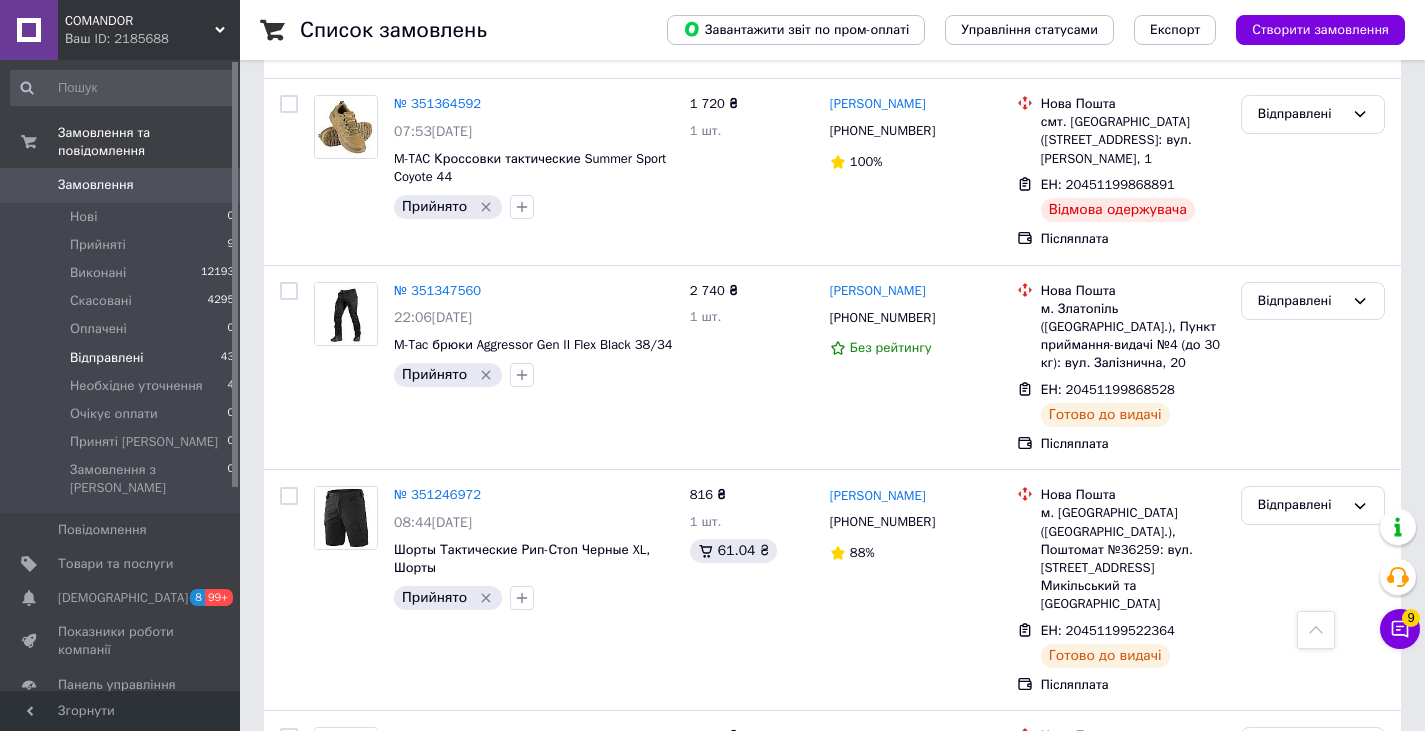 drag, startPoint x: 930, startPoint y: 538, endPoint x: 929, endPoint y: 406, distance: 132.00378 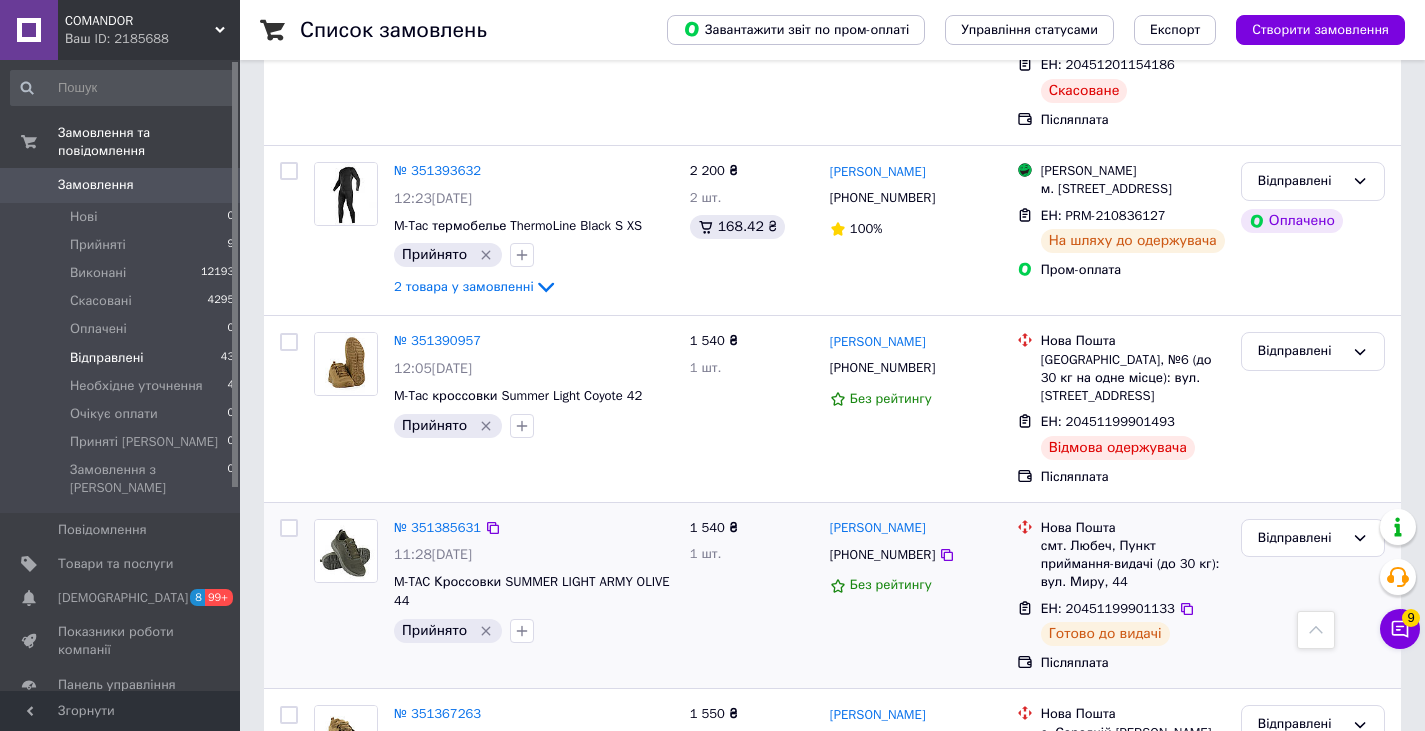 drag, startPoint x: 933, startPoint y: 352, endPoint x: 948, endPoint y: 239, distance: 113.99123 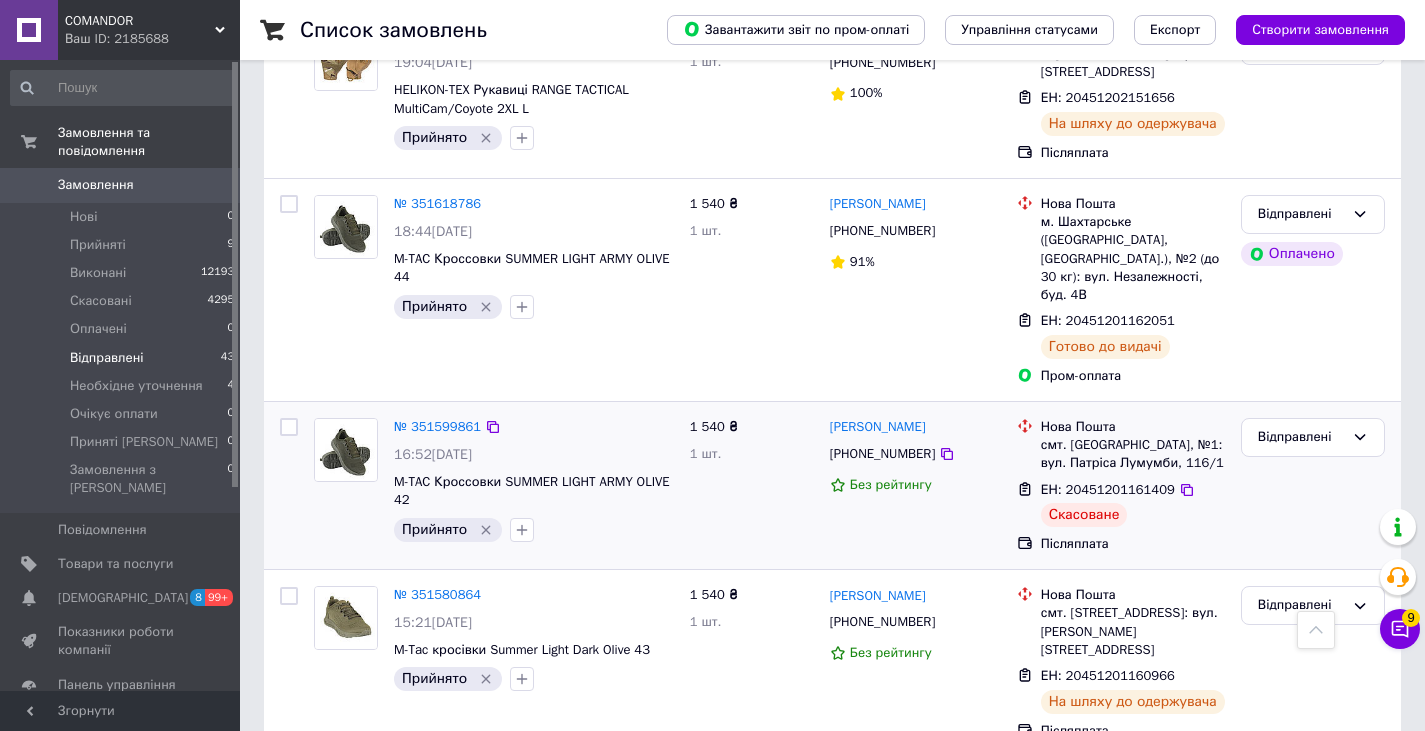 scroll, scrollTop: 3333, scrollLeft: 0, axis: vertical 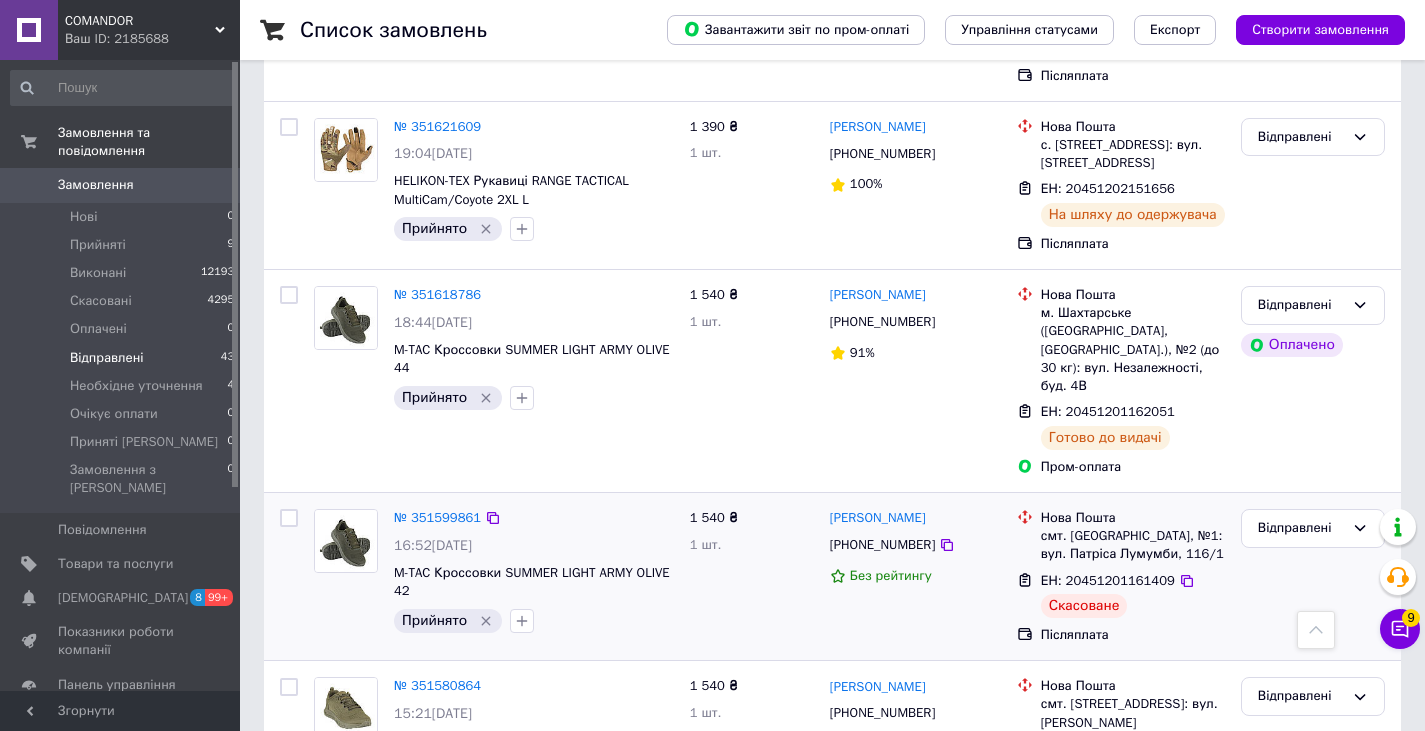 click at bounding box center [289, 518] 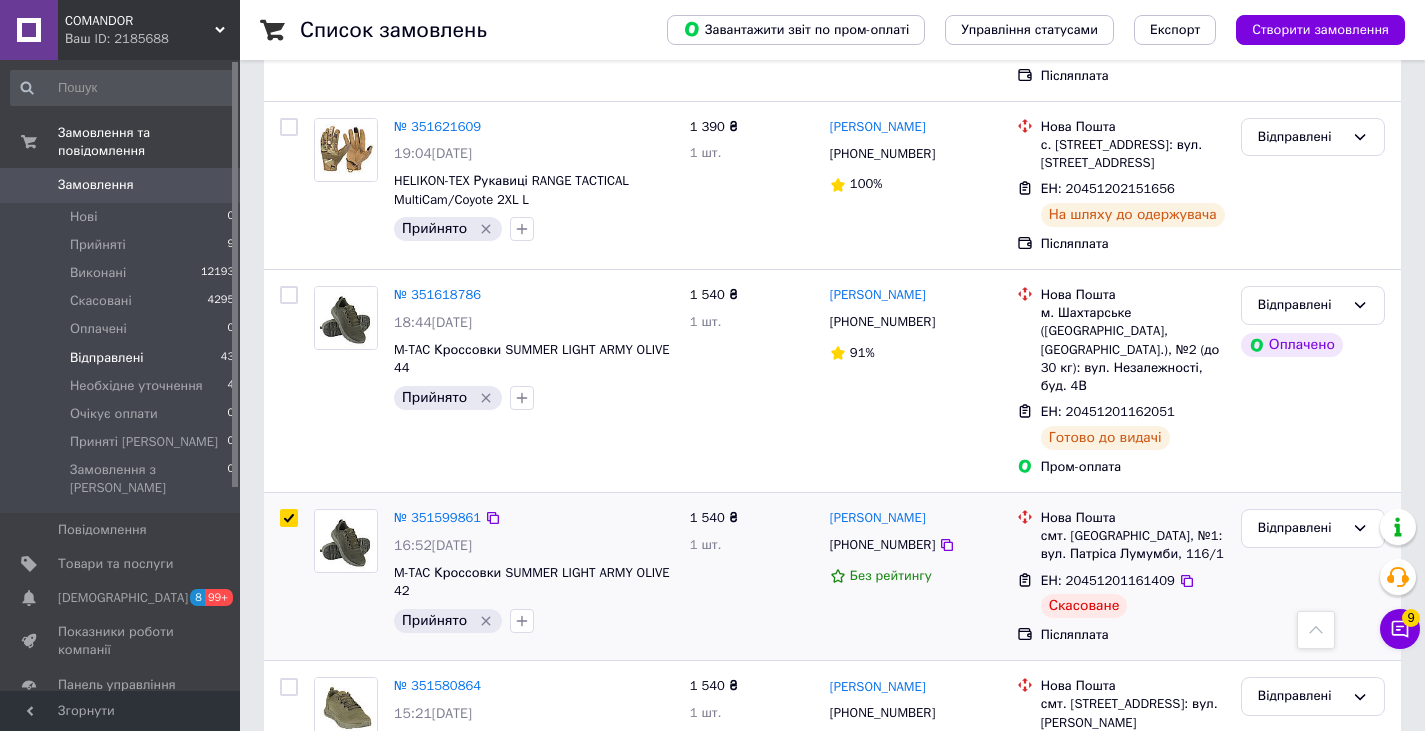 checkbox on "true" 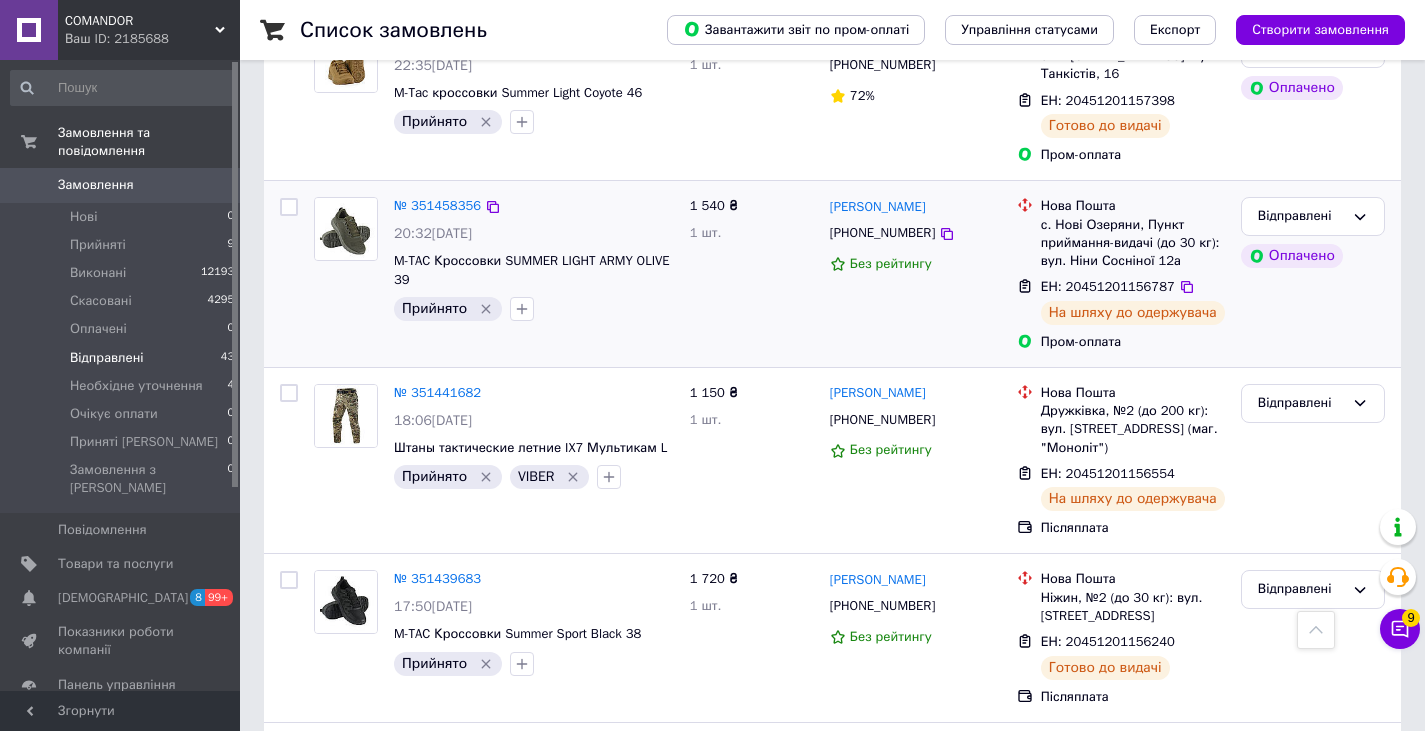 scroll, scrollTop: 5200, scrollLeft: 0, axis: vertical 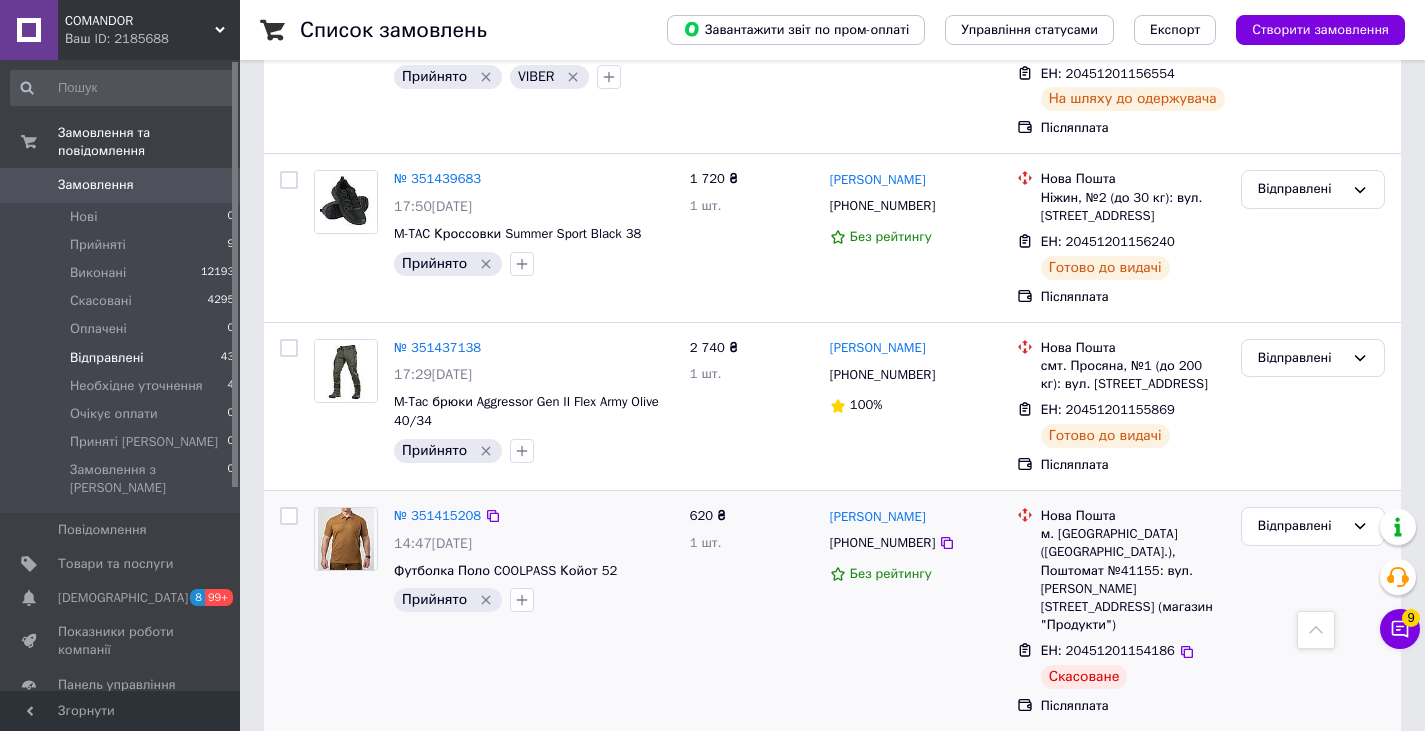 click at bounding box center (289, 516) 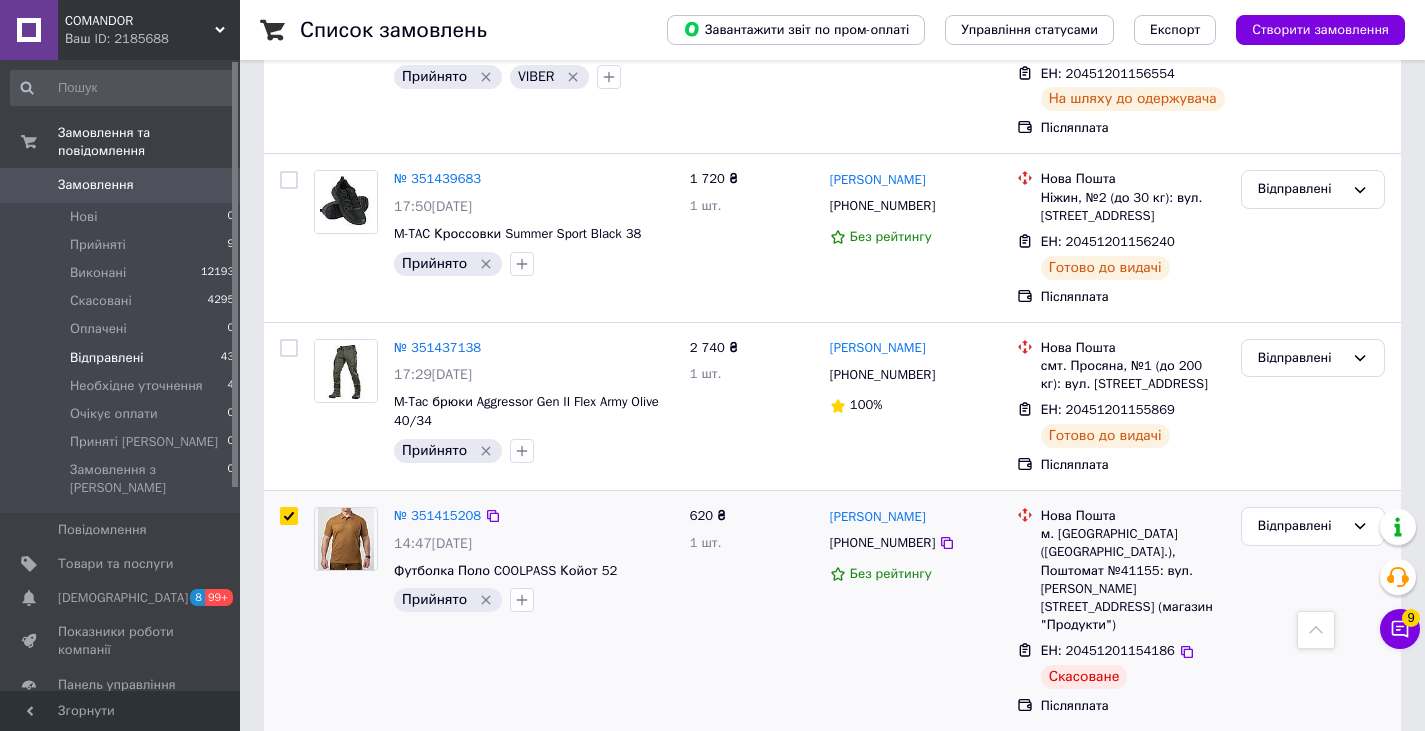 checkbox on "true" 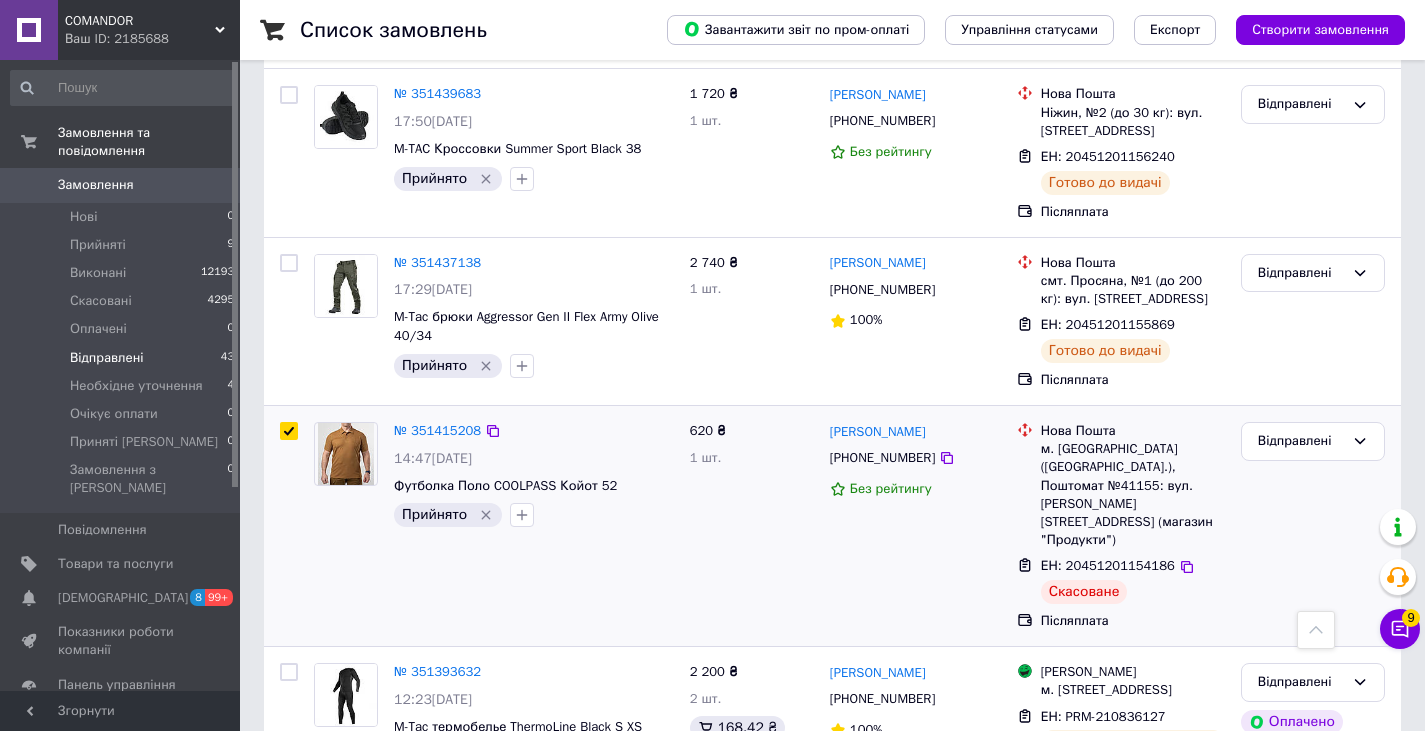 scroll, scrollTop: 5466, scrollLeft: 0, axis: vertical 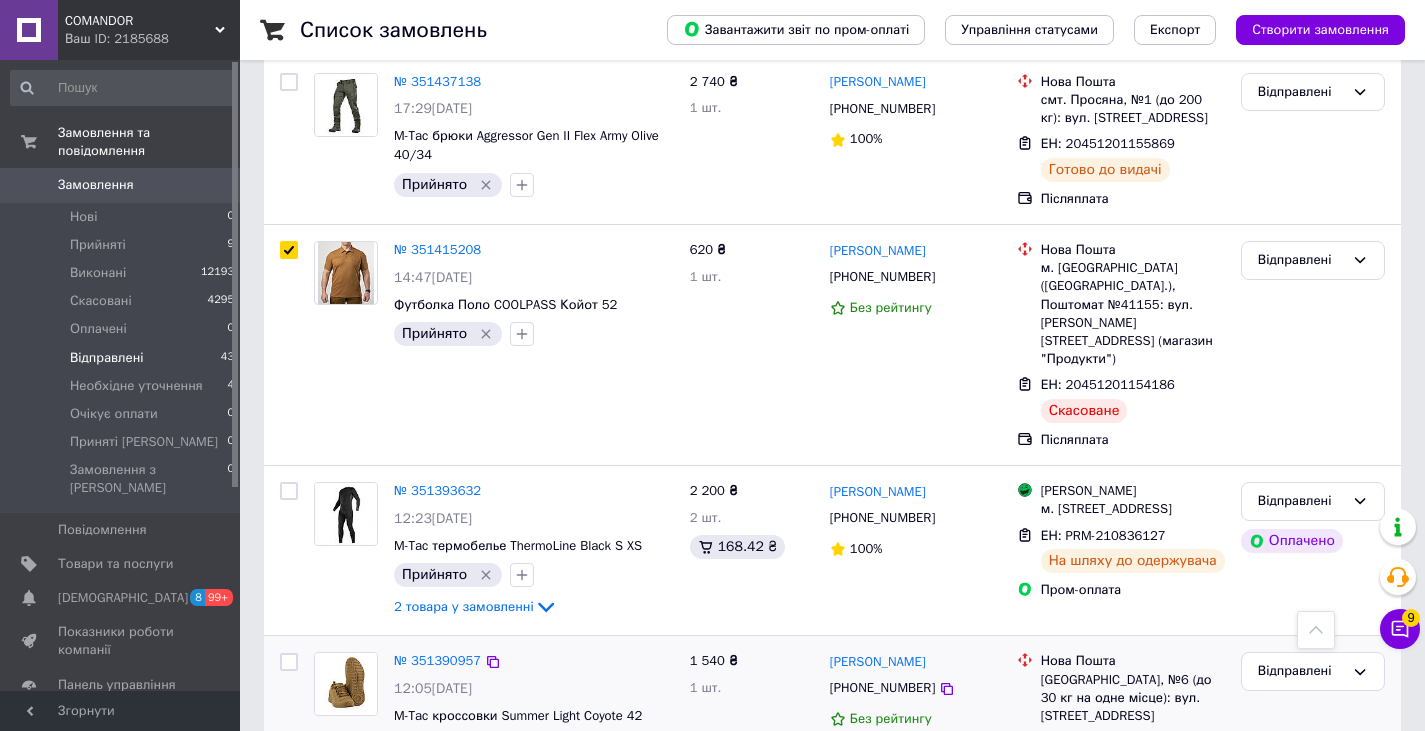 click at bounding box center (289, 662) 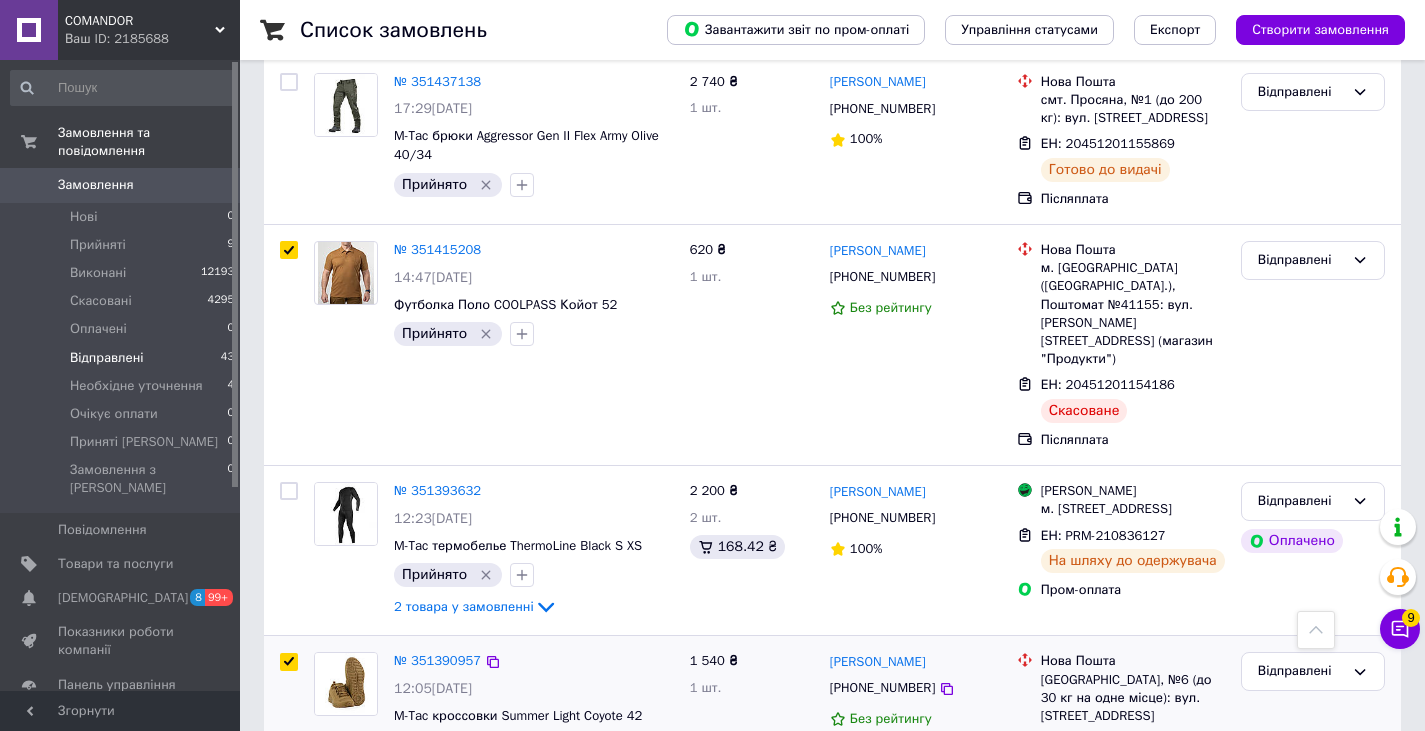 checkbox on "true" 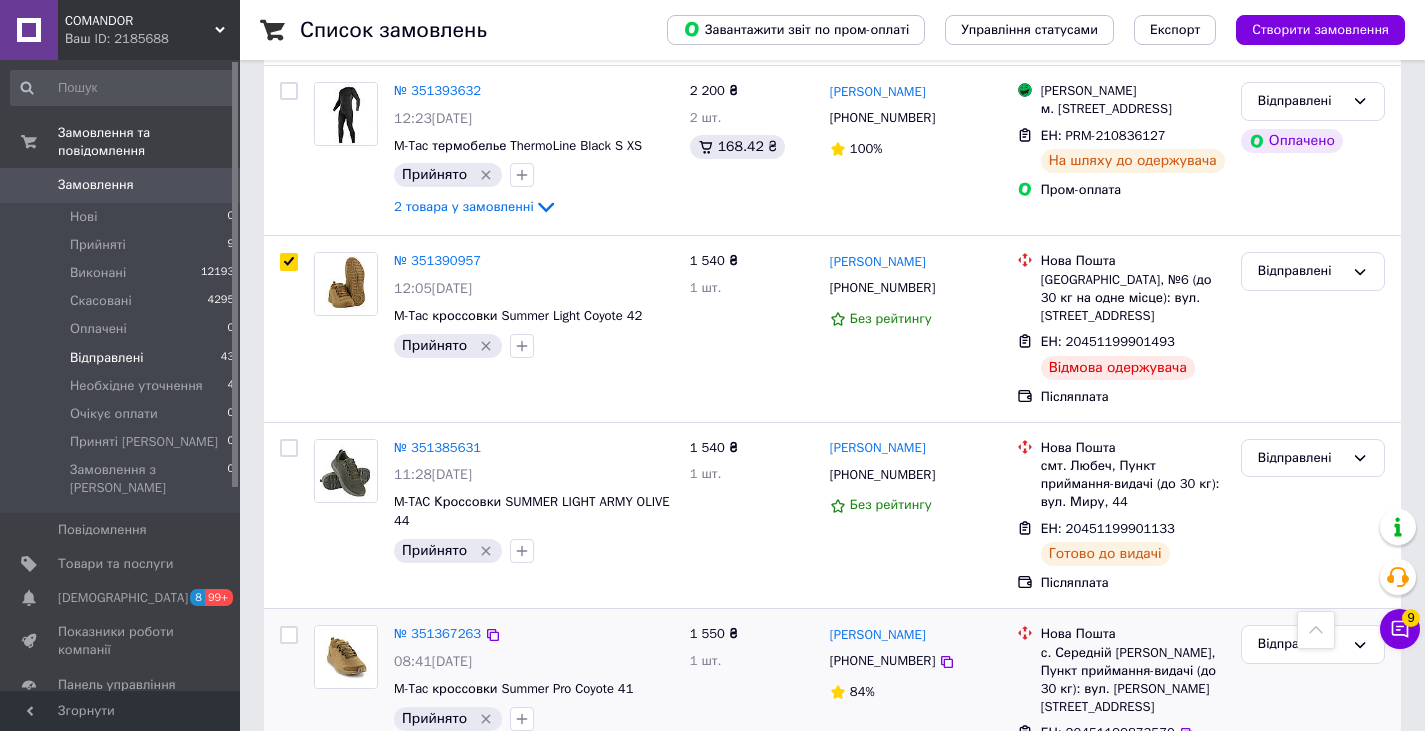 scroll, scrollTop: 6000, scrollLeft: 0, axis: vertical 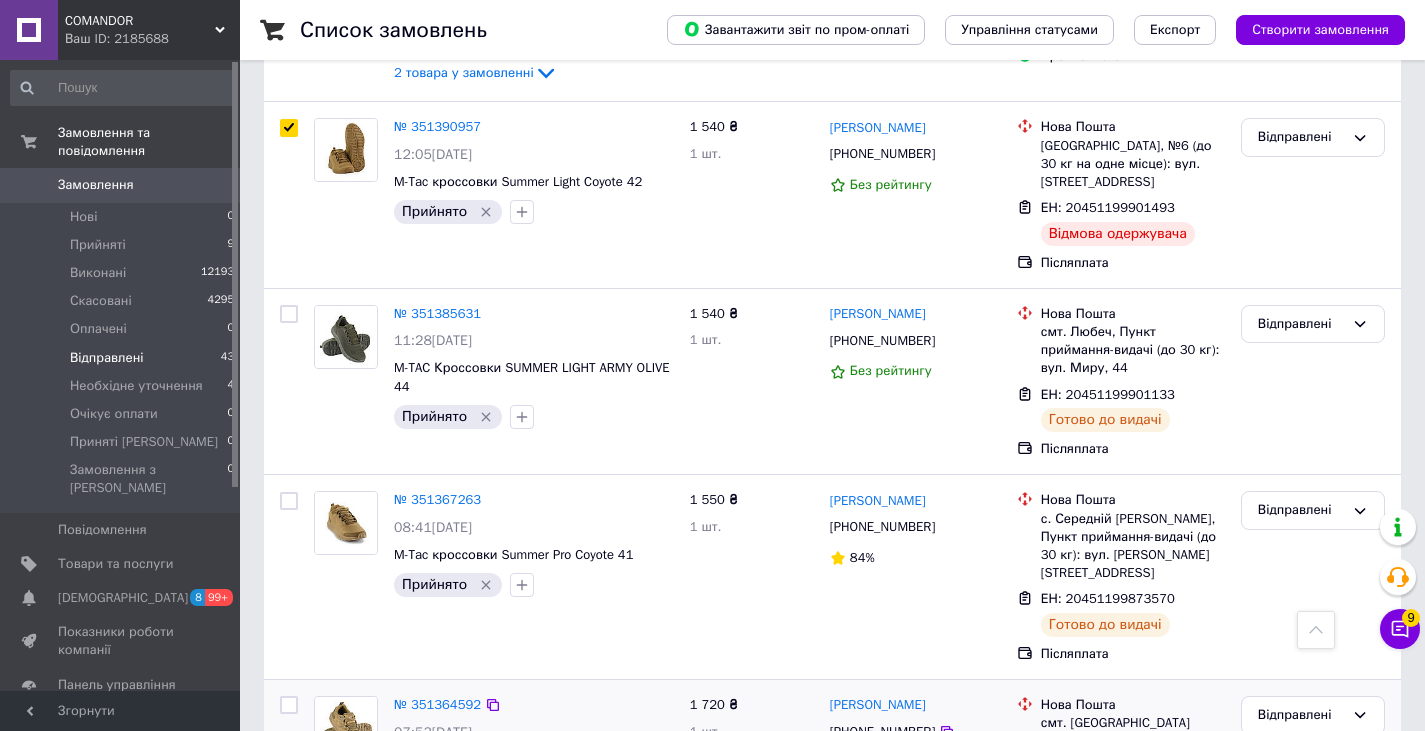 click at bounding box center [289, 705] 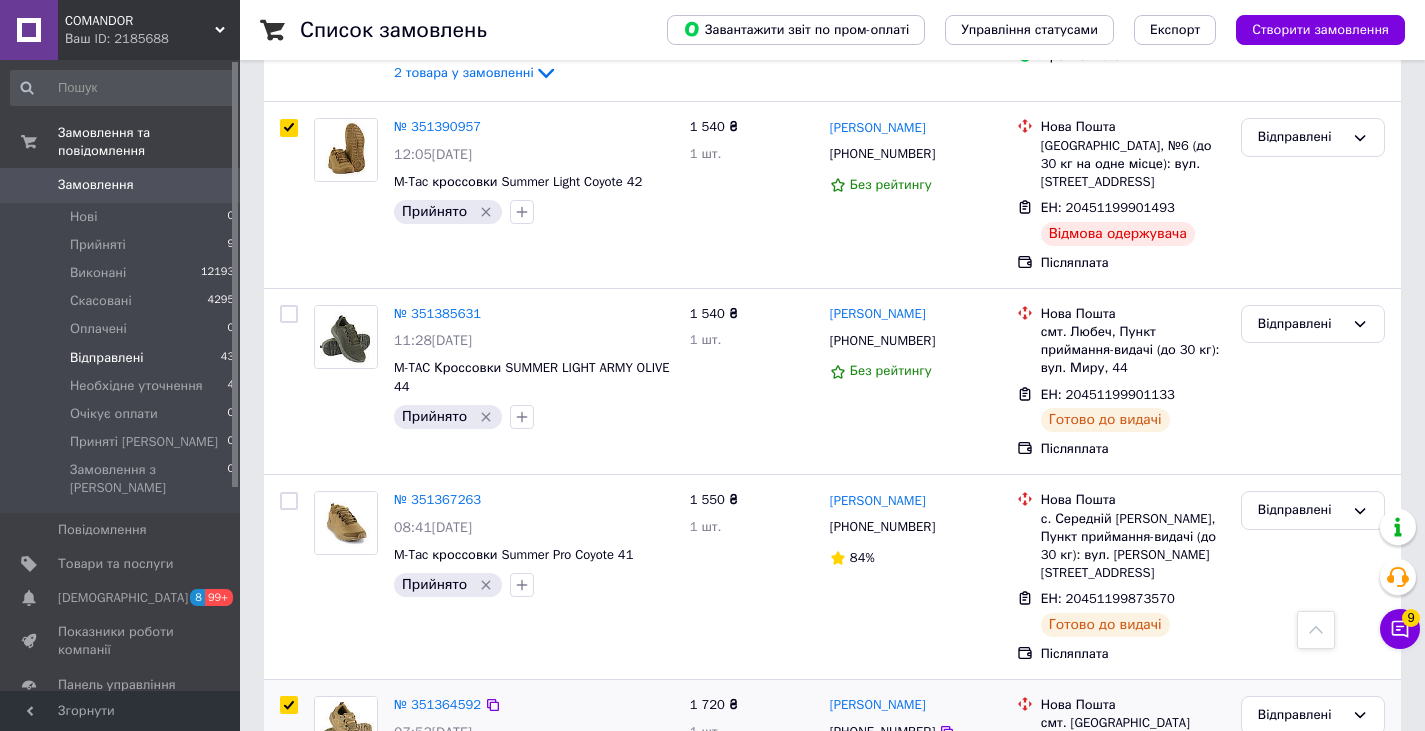 checkbox on "true" 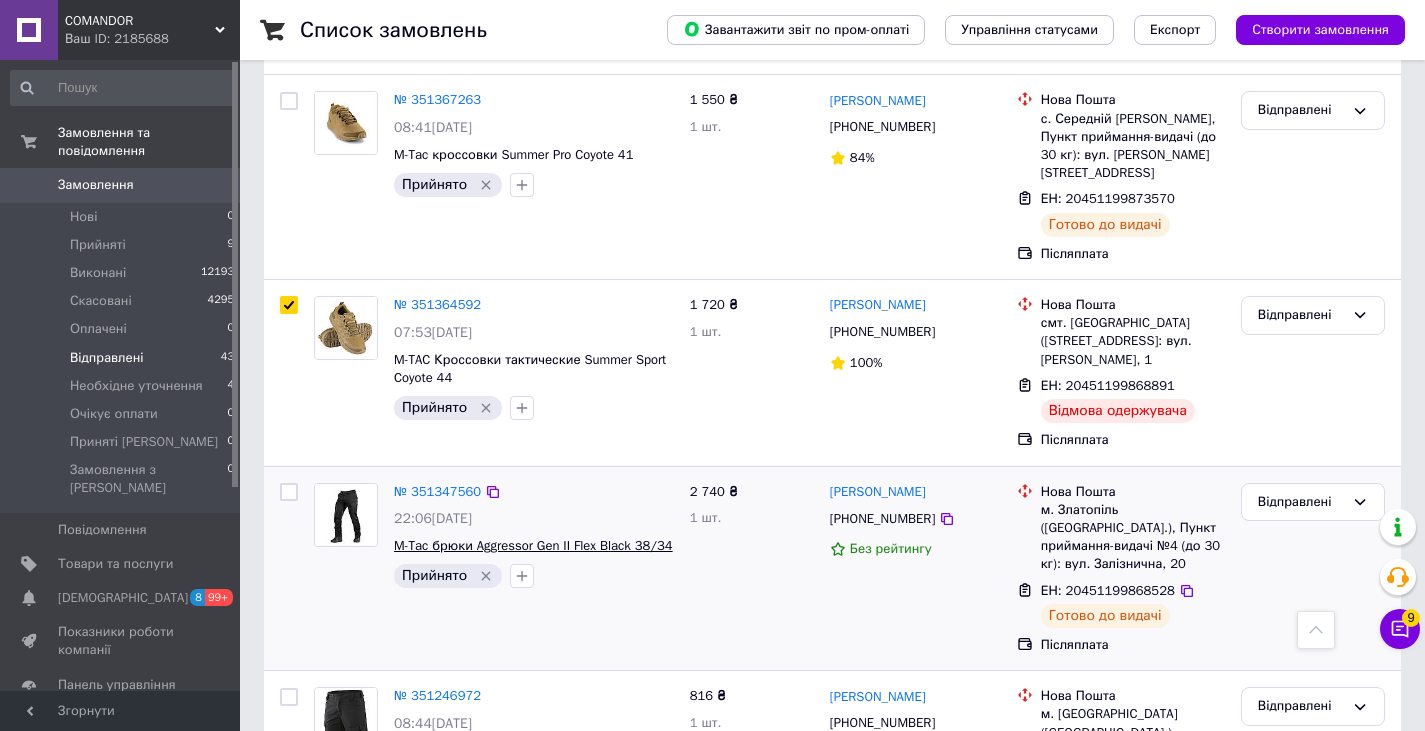 scroll, scrollTop: 6533, scrollLeft: 0, axis: vertical 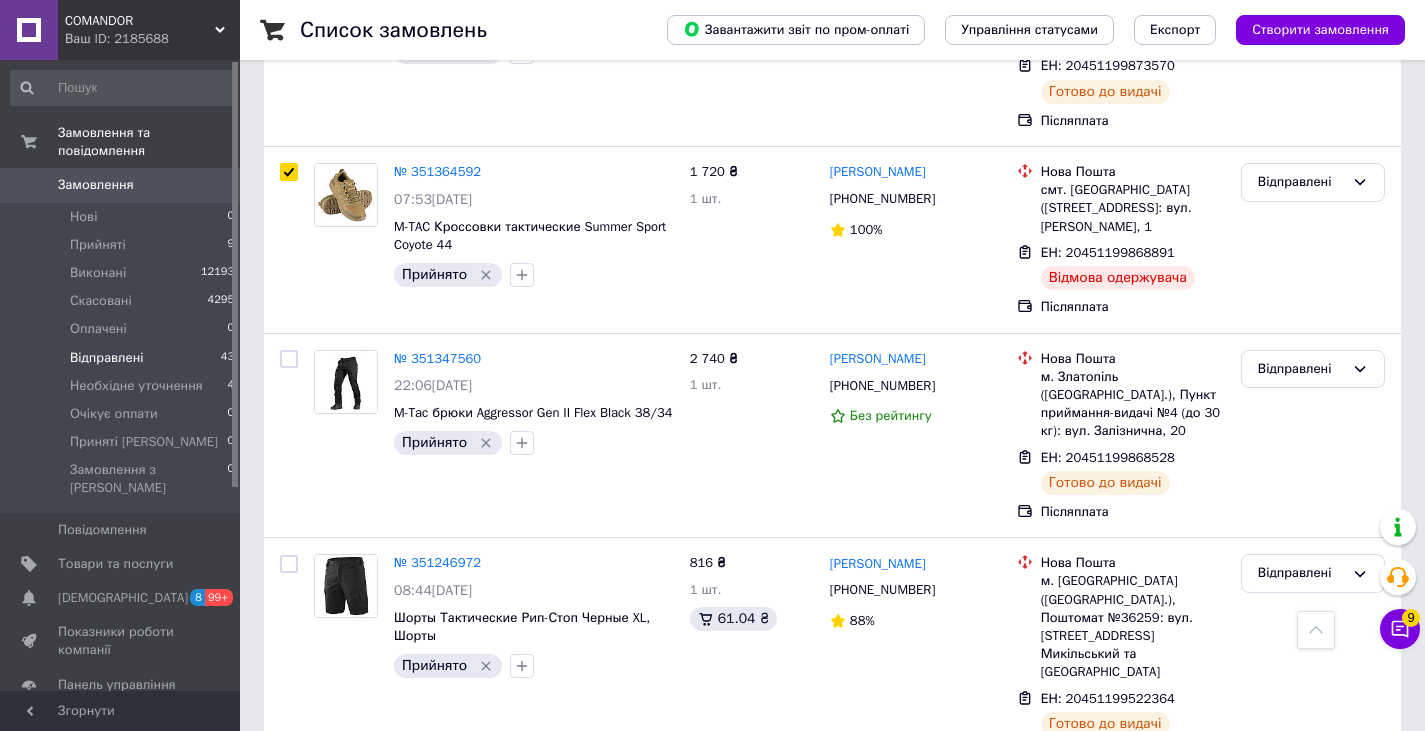click at bounding box center (289, 805) 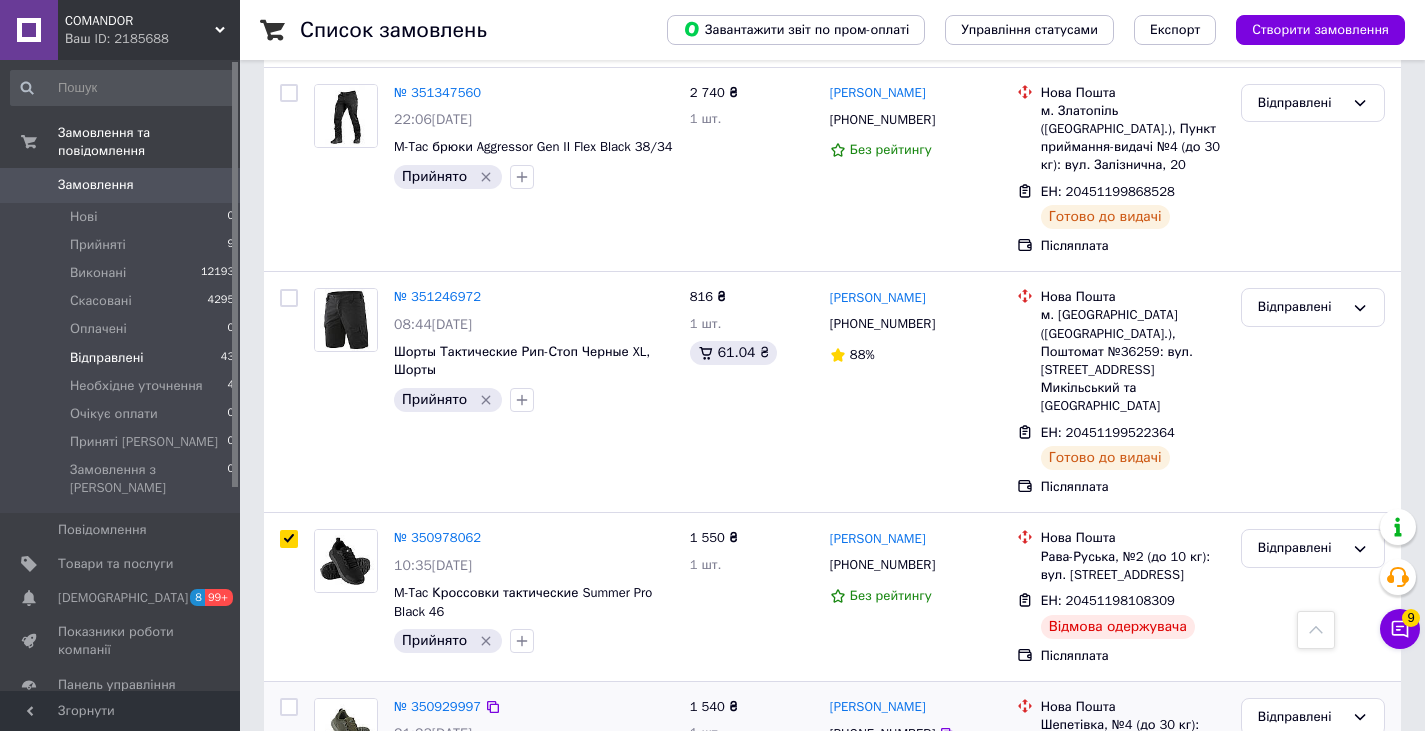 scroll, scrollTop: 6800, scrollLeft: 0, axis: vertical 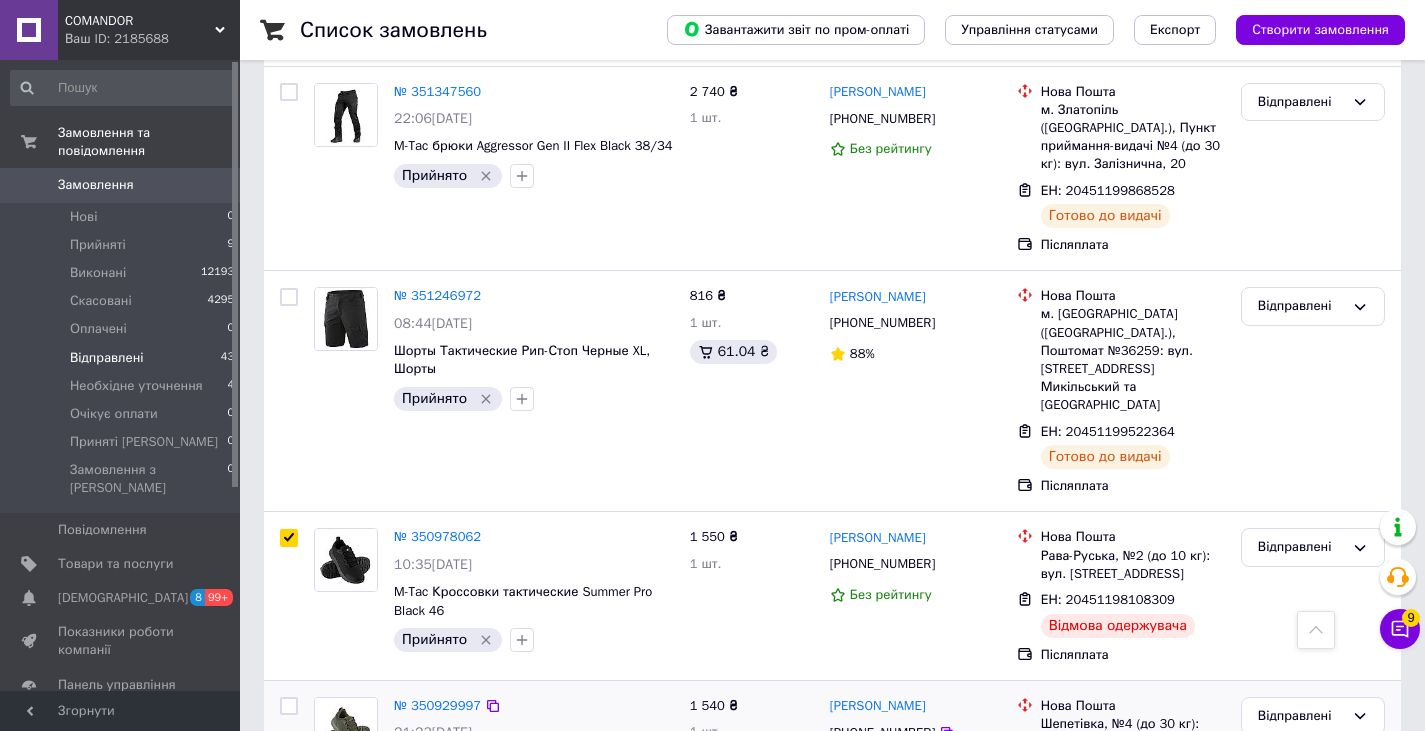 click at bounding box center [289, 706] 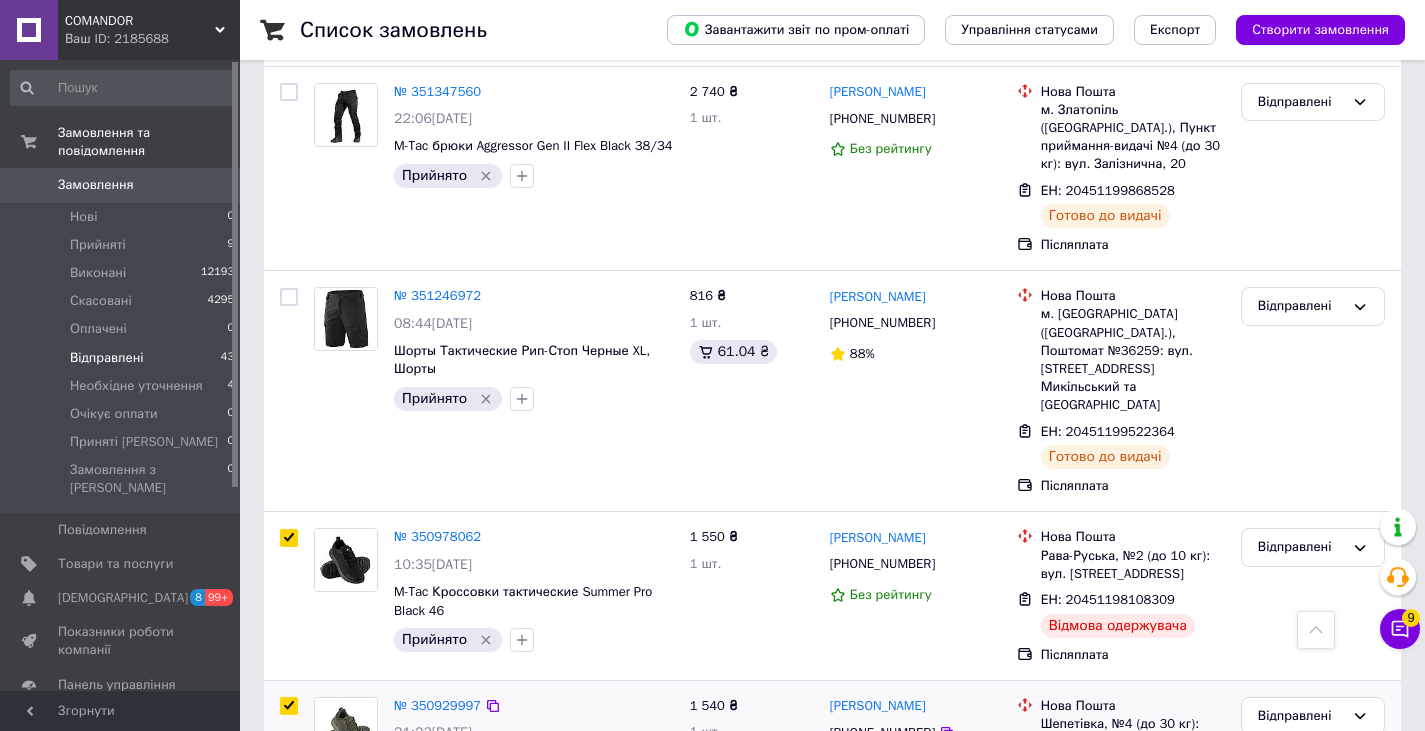checkbox on "true" 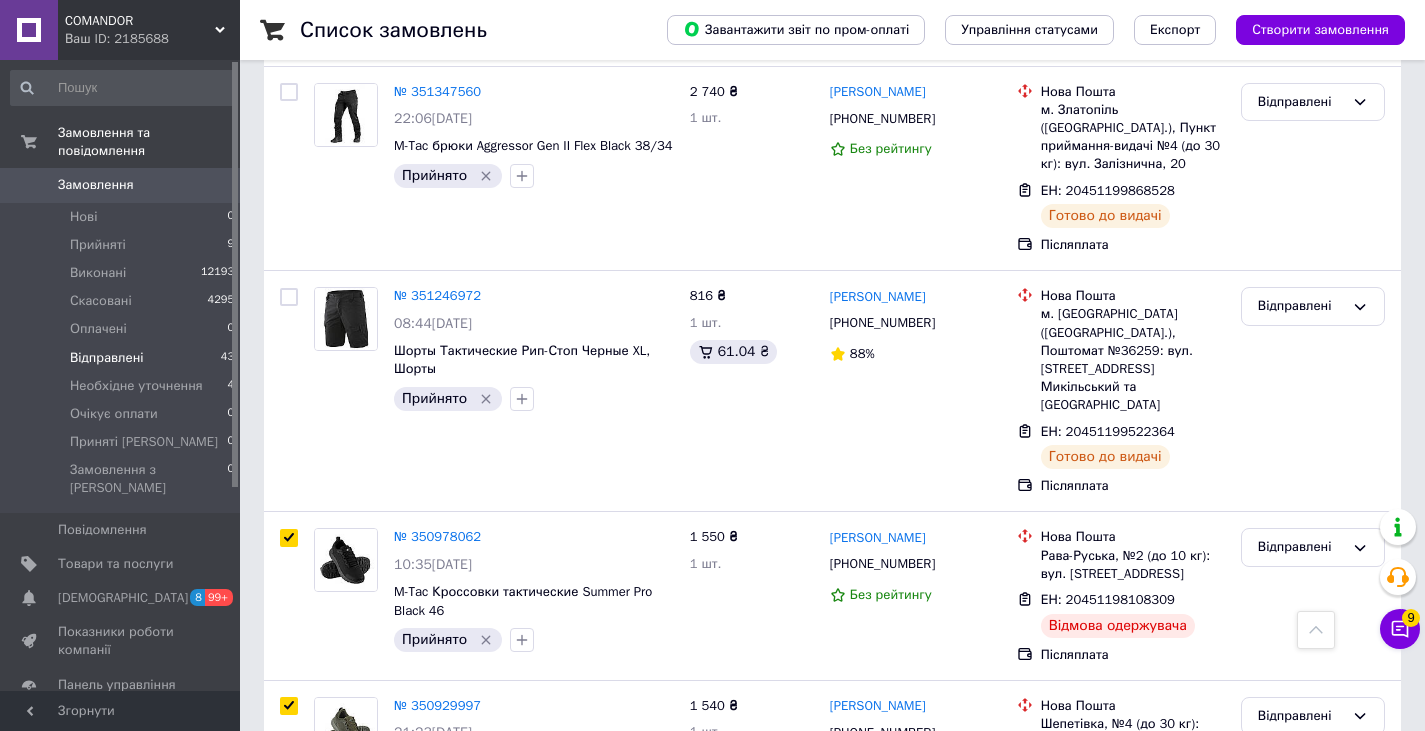 click at bounding box center (289, 893) 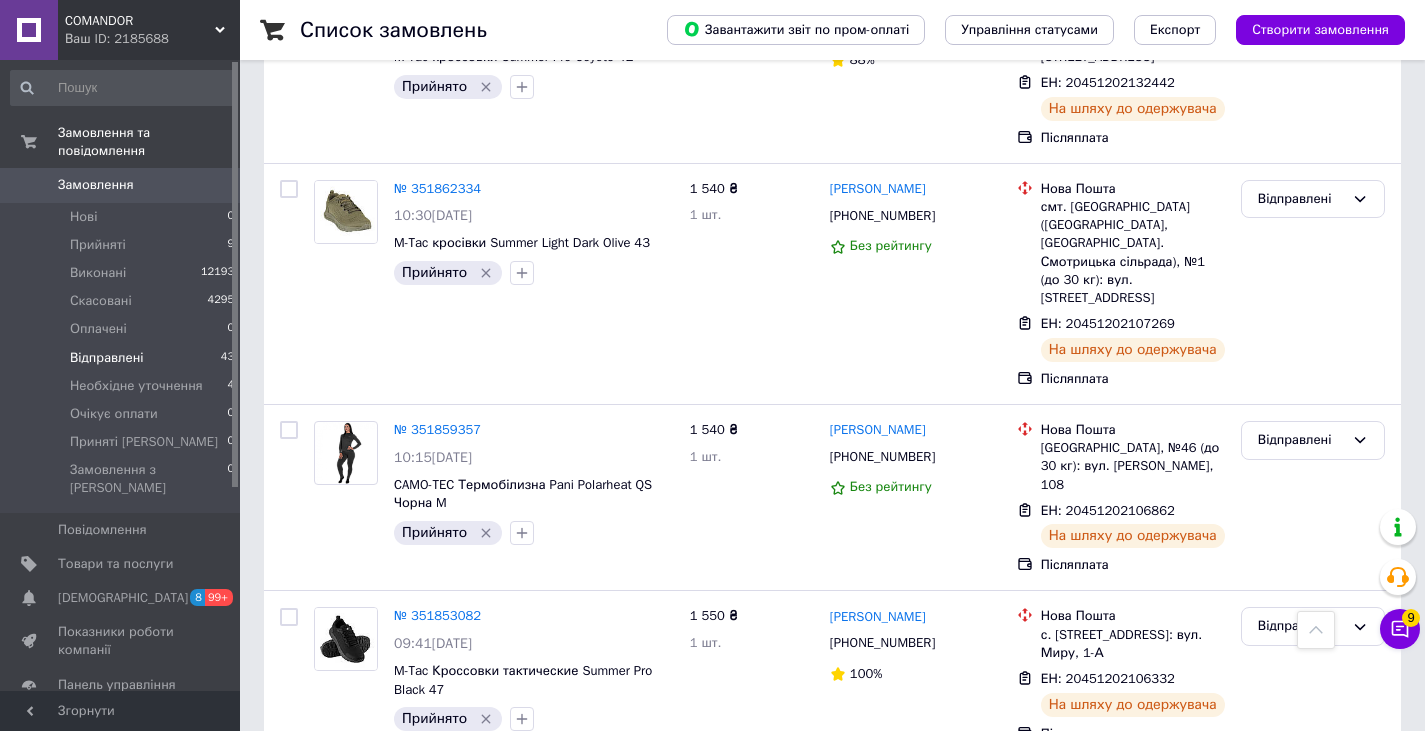 scroll, scrollTop: 0, scrollLeft: 0, axis: both 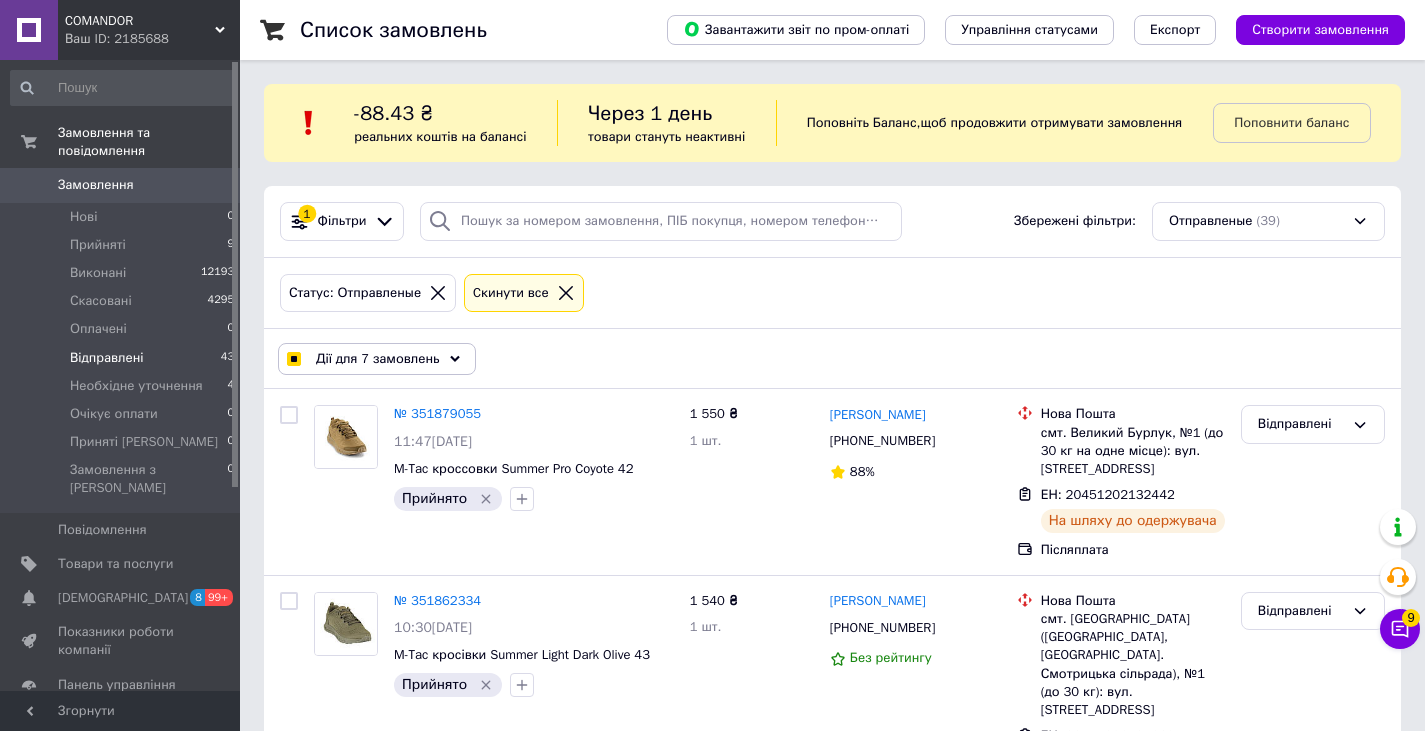 click on "Дії для 7 замовлень" at bounding box center [377, 359] 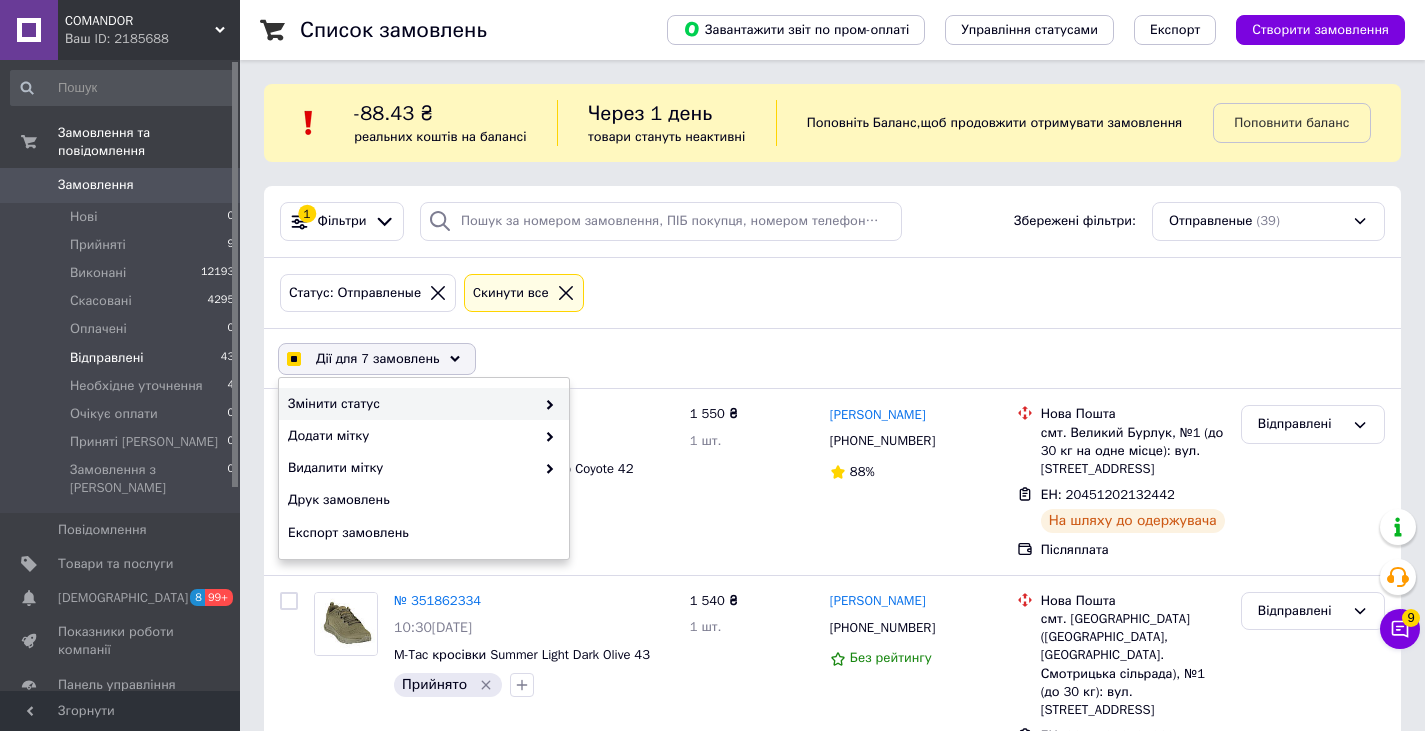 click on "Змінити статус" at bounding box center (411, 404) 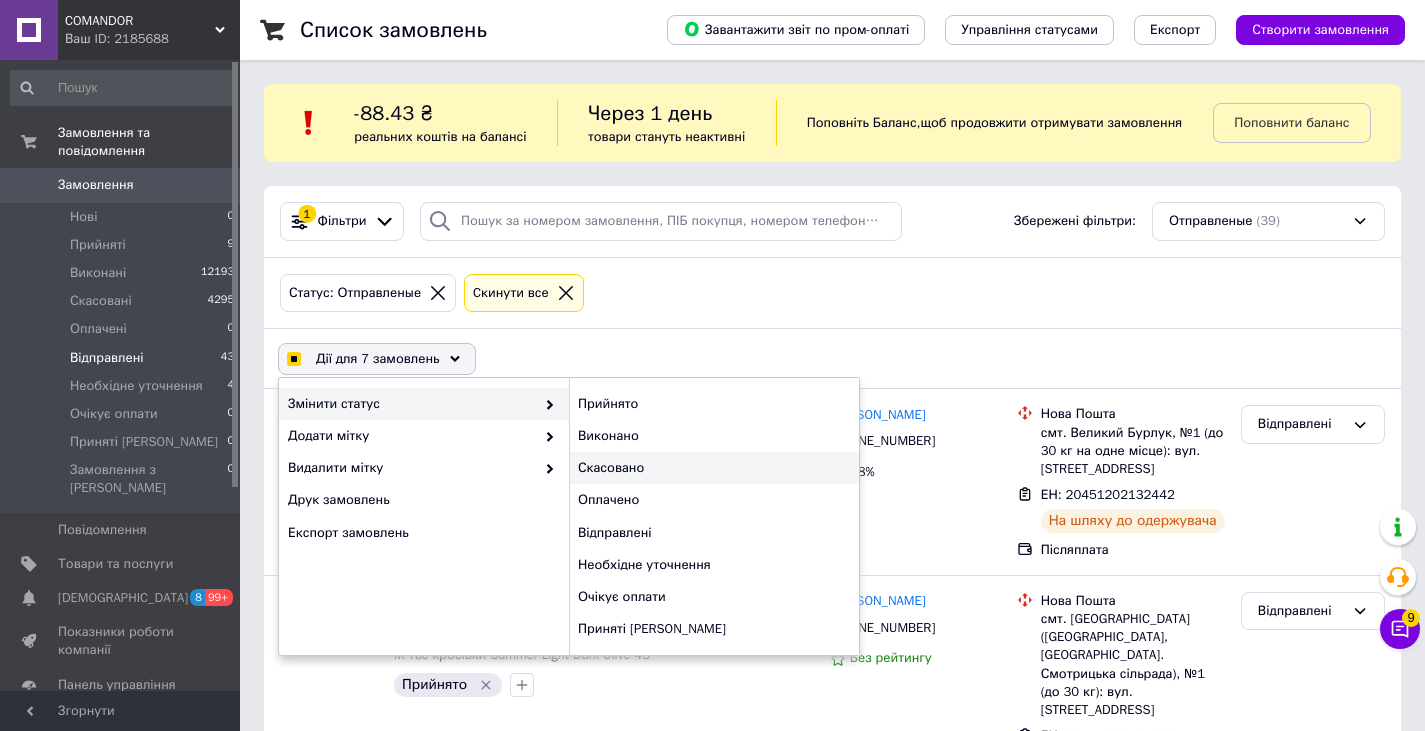 click on "Скасовано" at bounding box center [714, 468] 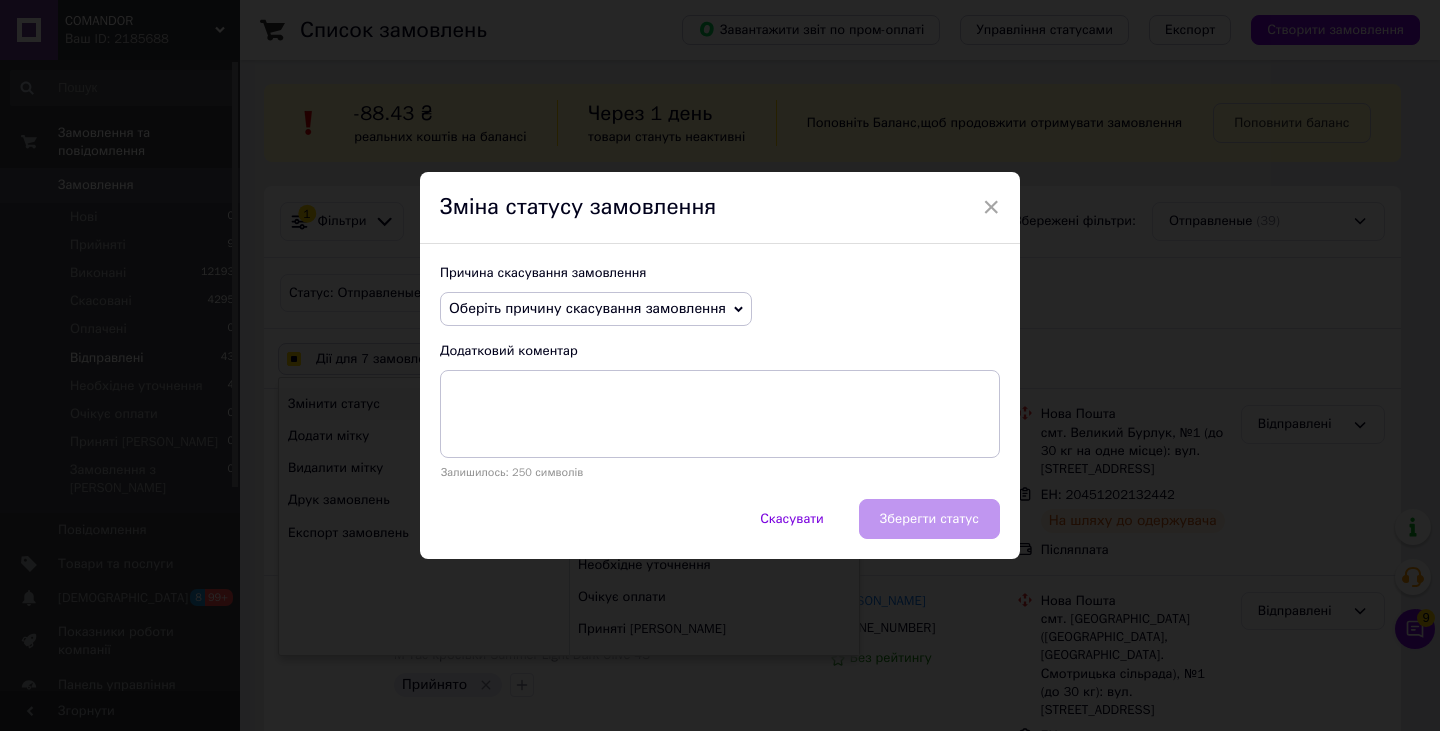 click on "Причина скасування замовлення Оберіть причину скасування замовлення Немає в наявності Немає різновиду товару Оплата не надійшла На прохання покупця Замовлення-дублікат Не виходить додзвонитися Інше Додатковий коментар Залишилось: 250 символів" at bounding box center (720, 371) 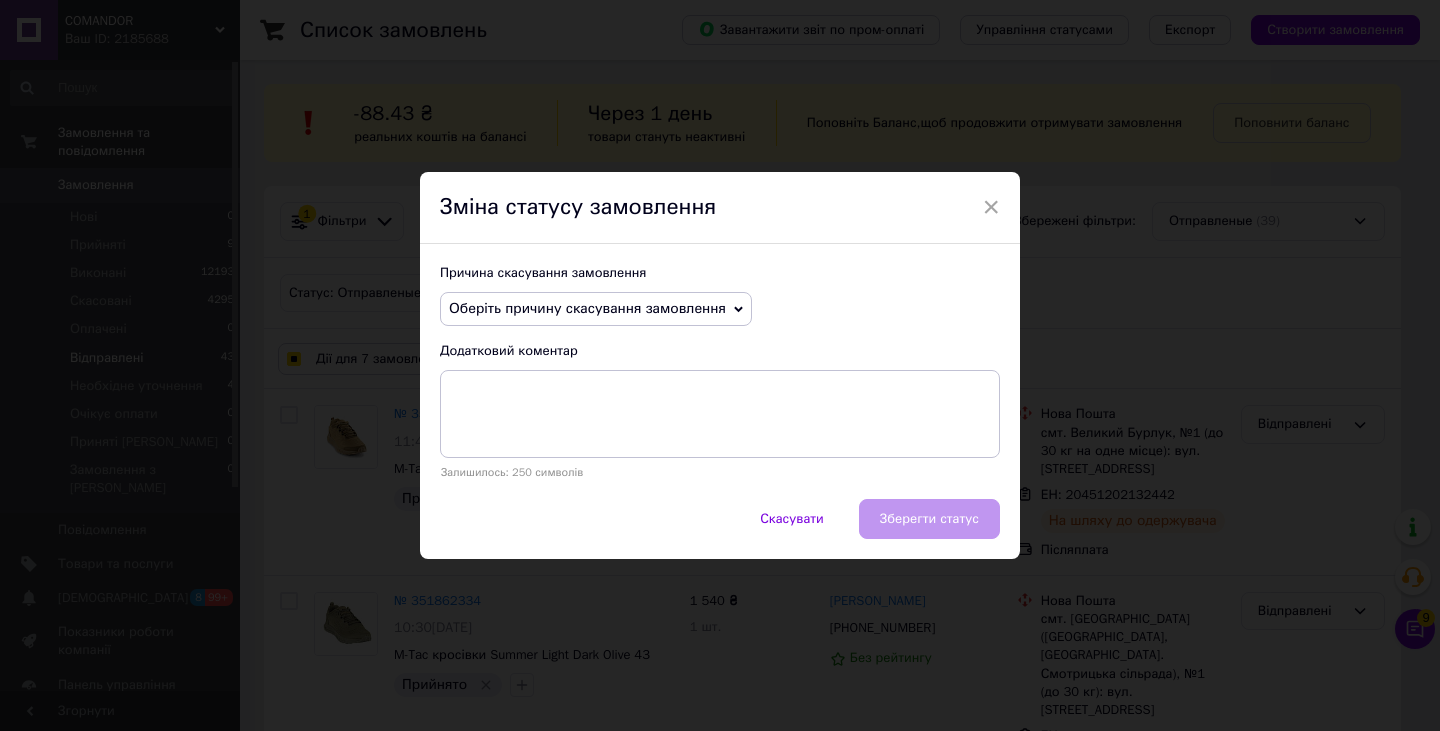 click on "Оберіть причину скасування замовлення" at bounding box center [596, 309] 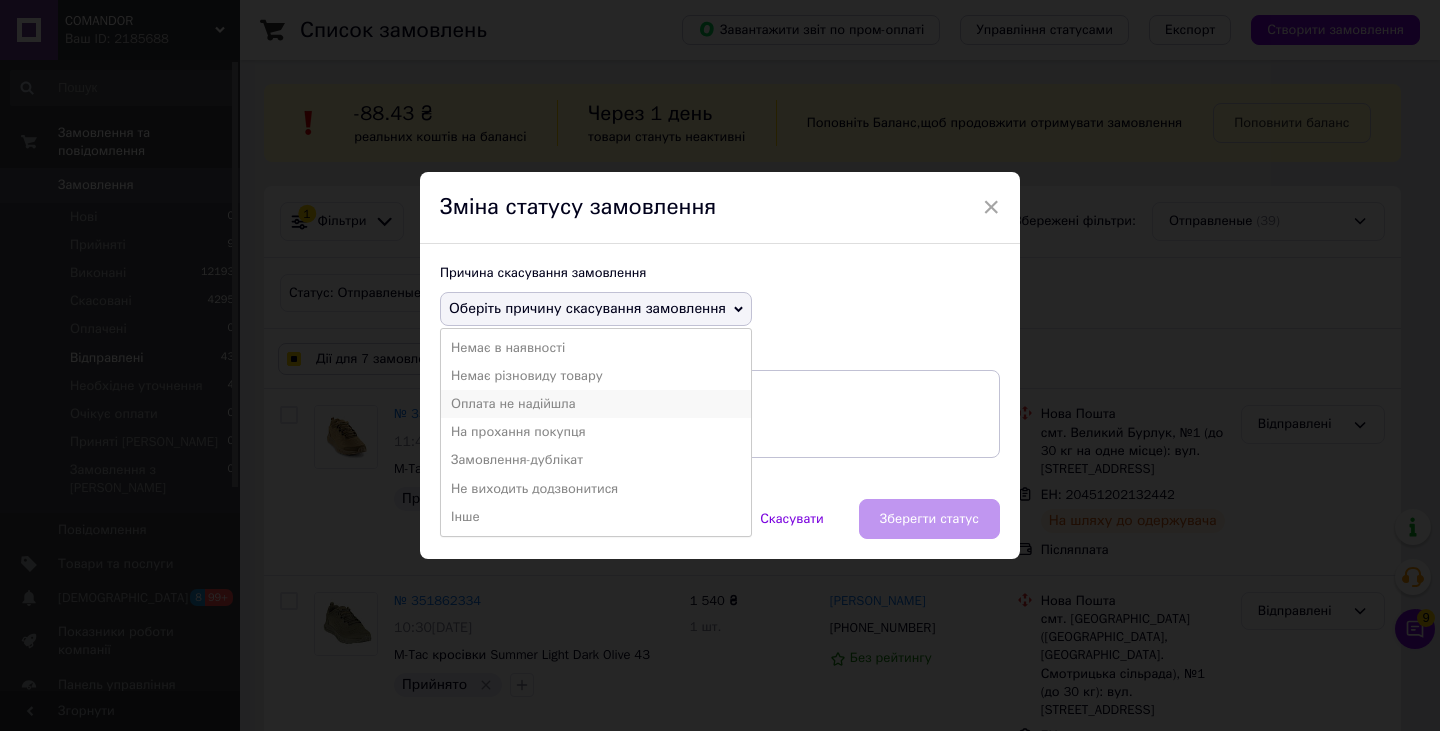 click on "Оплата не надійшла" at bounding box center [596, 404] 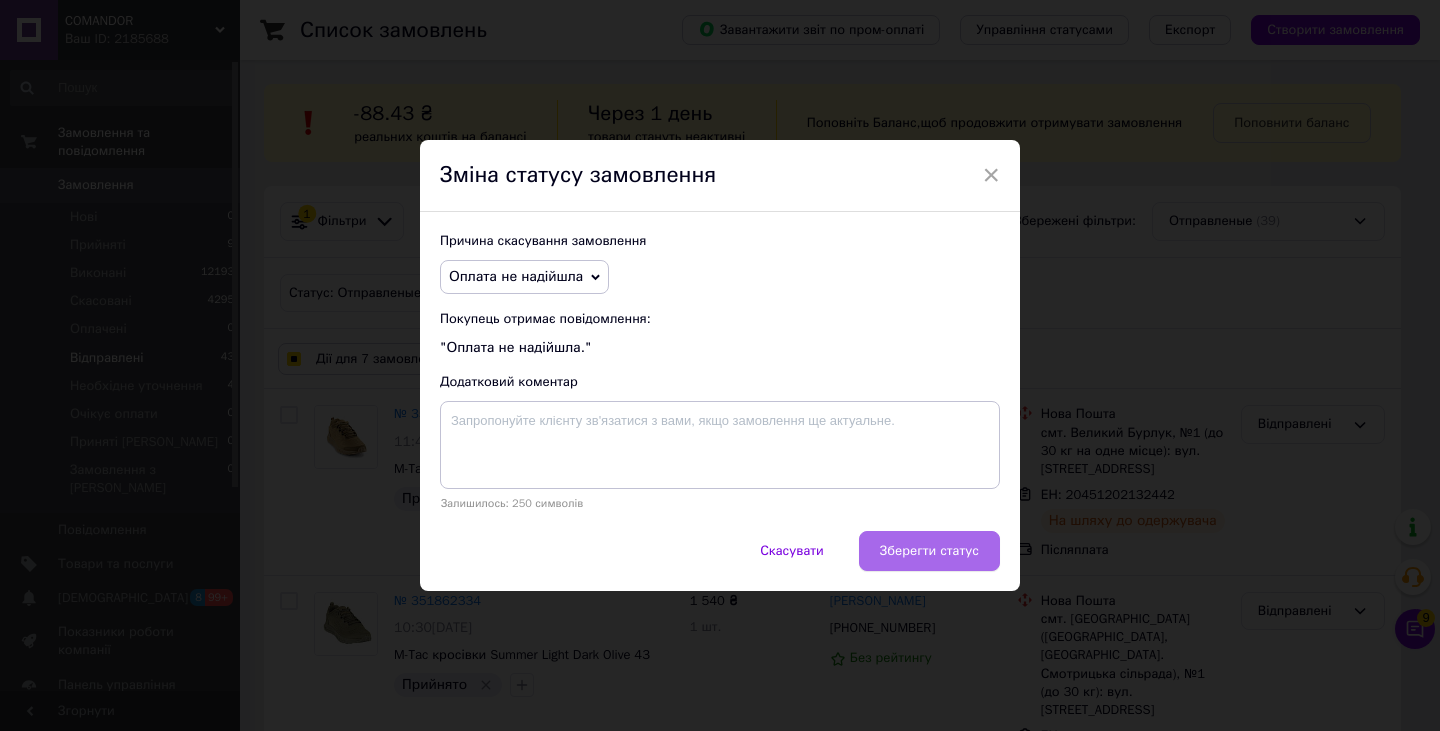 click on "Зберегти статус" at bounding box center (929, 551) 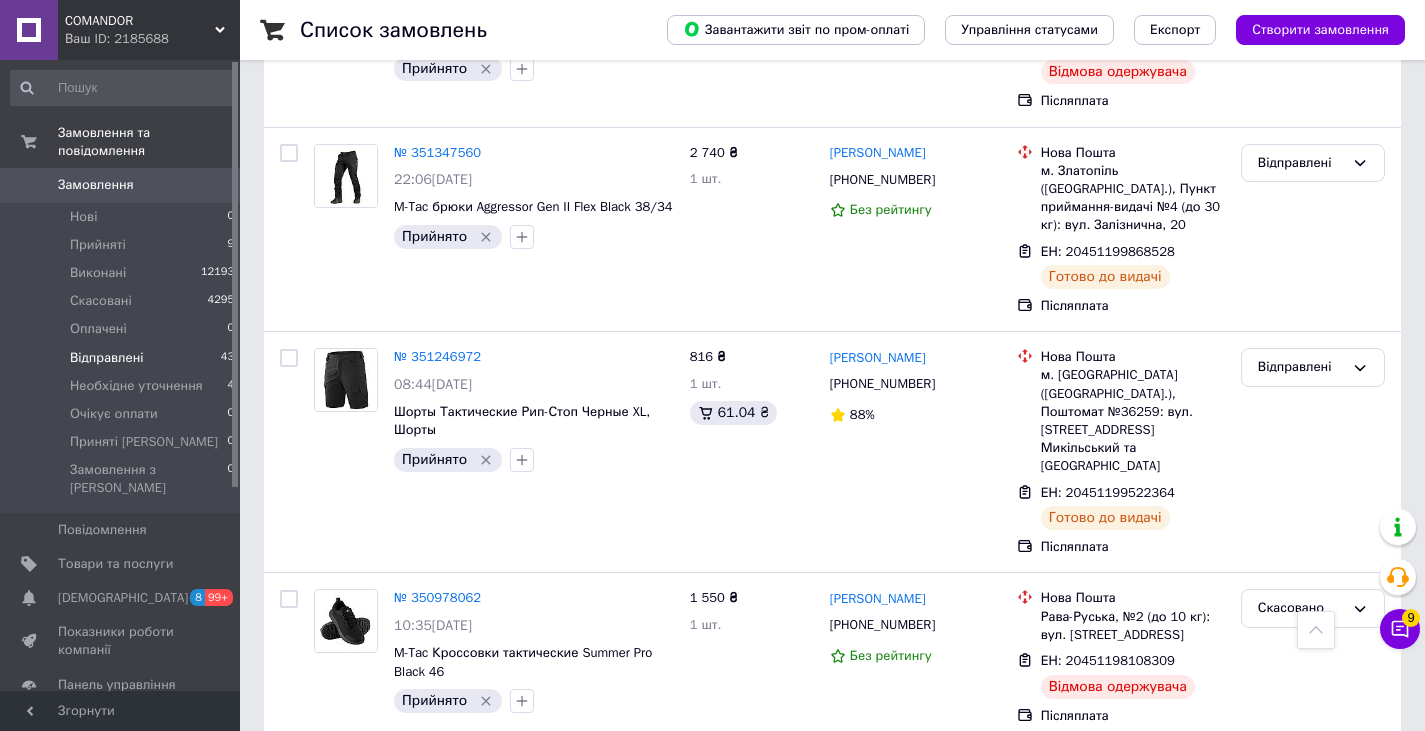 scroll, scrollTop: 6678, scrollLeft: 0, axis: vertical 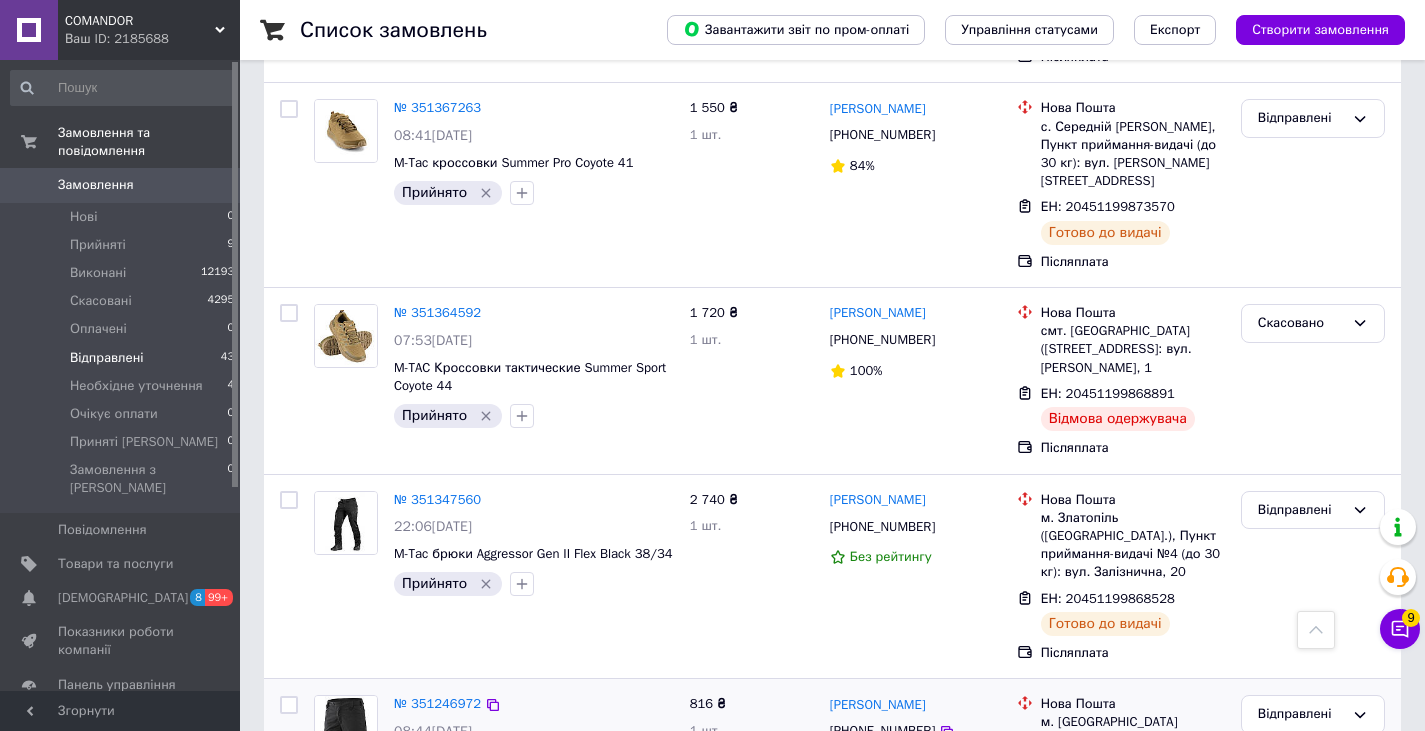 drag, startPoint x: 935, startPoint y: 434, endPoint x: 974, endPoint y: 264, distance: 174.41617 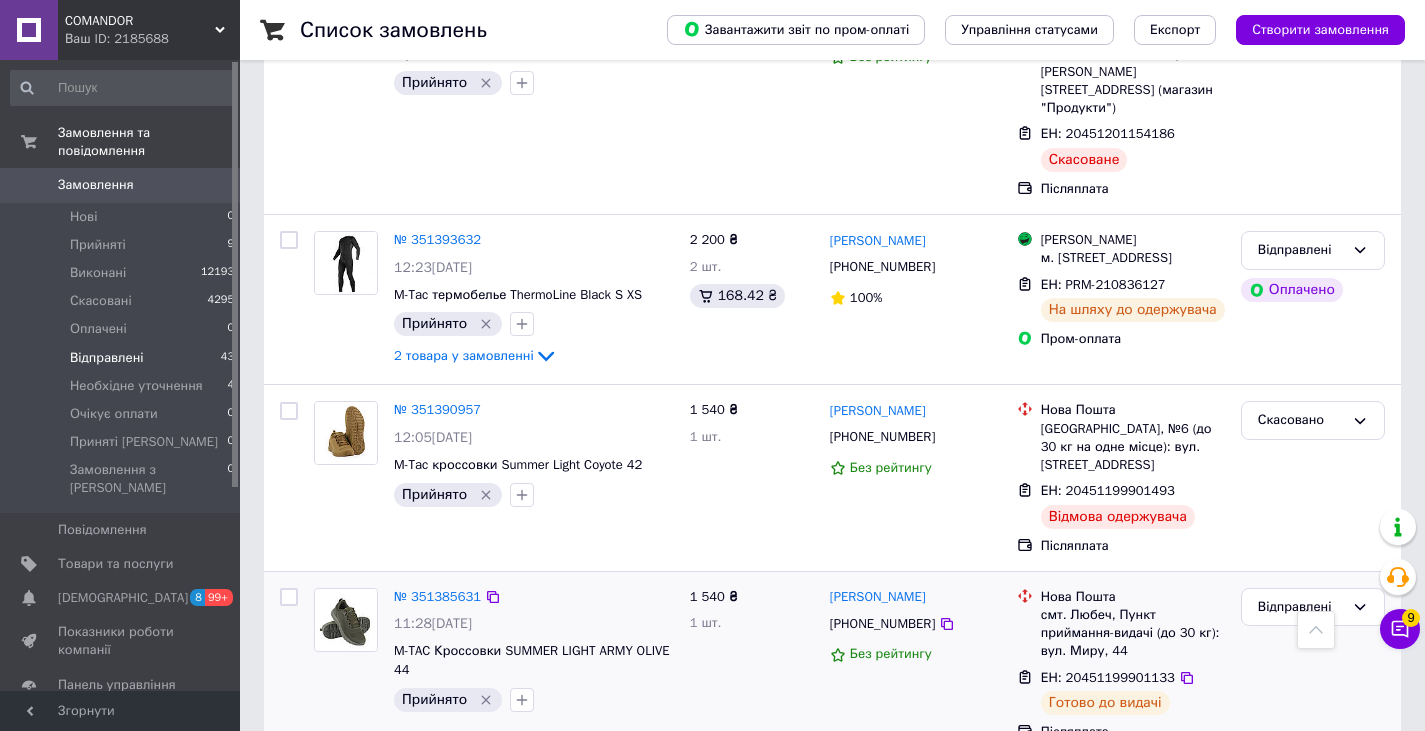 scroll, scrollTop: 6117, scrollLeft: 0, axis: vertical 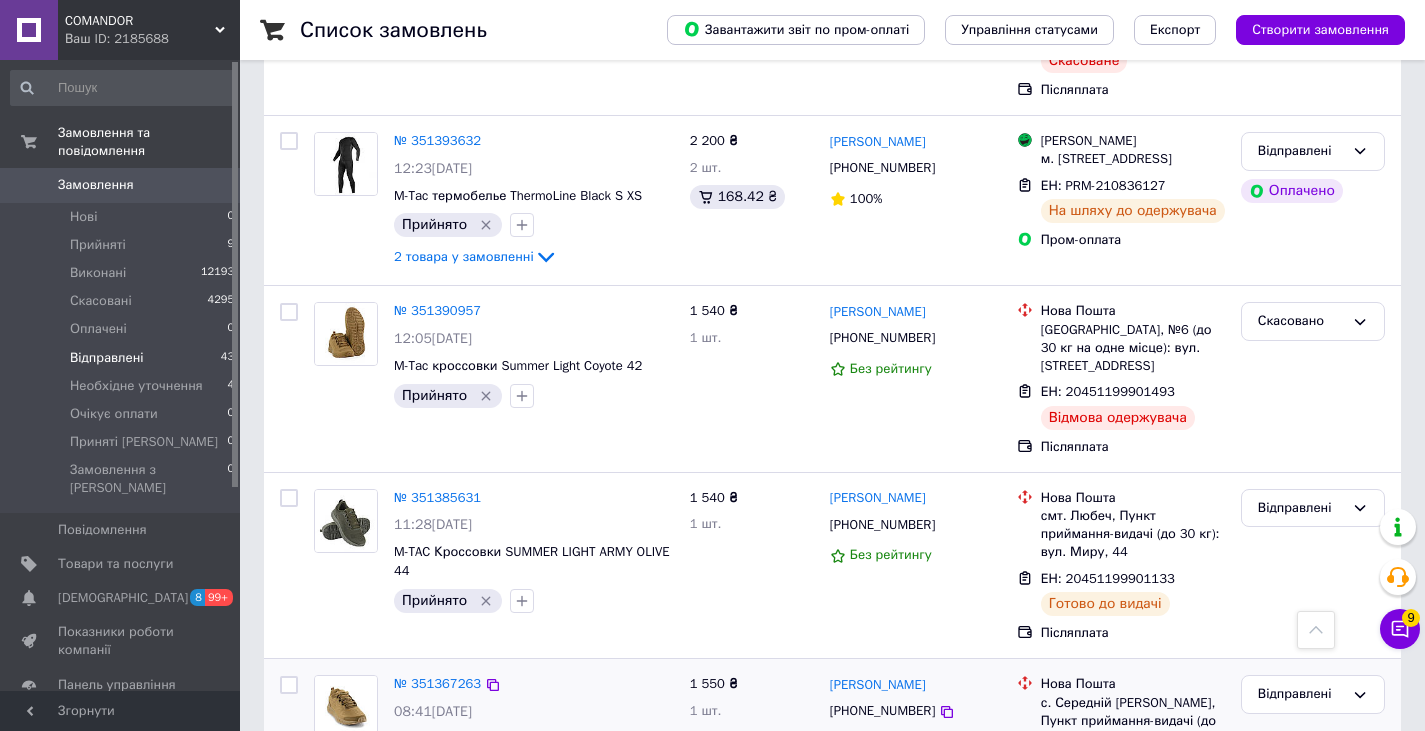 drag, startPoint x: 946, startPoint y: 343, endPoint x: 931, endPoint y: 212, distance: 131.85599 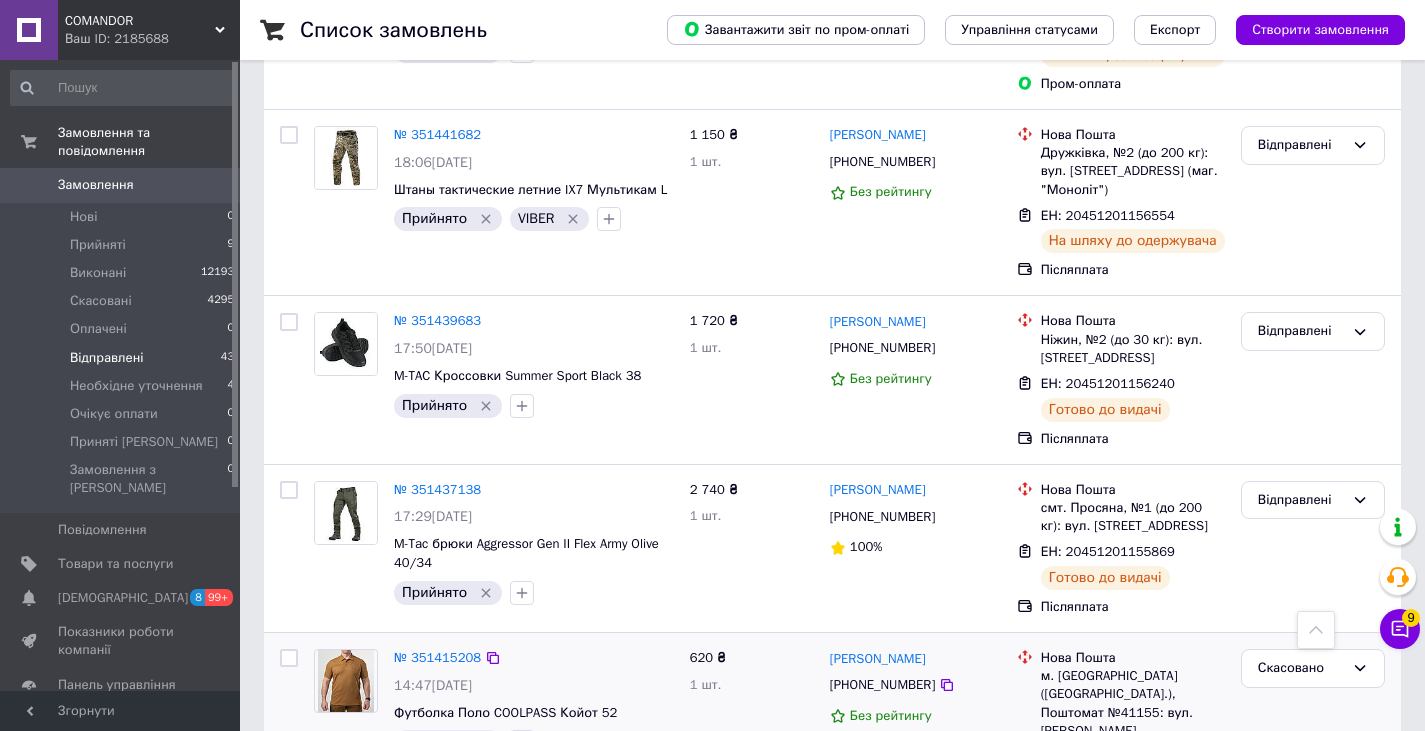 drag, startPoint x: 966, startPoint y: 484, endPoint x: 971, endPoint y: 289, distance: 195.06409 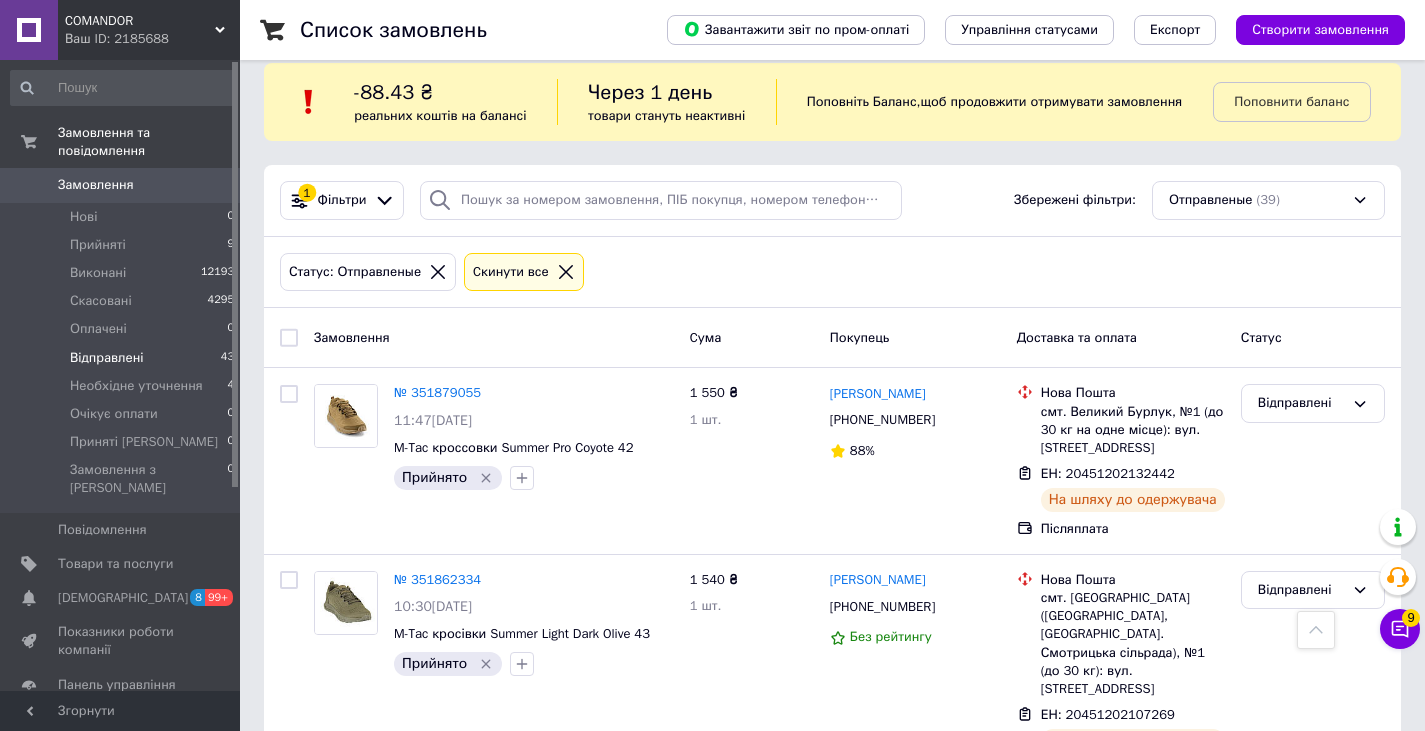 scroll, scrollTop: 0, scrollLeft: 0, axis: both 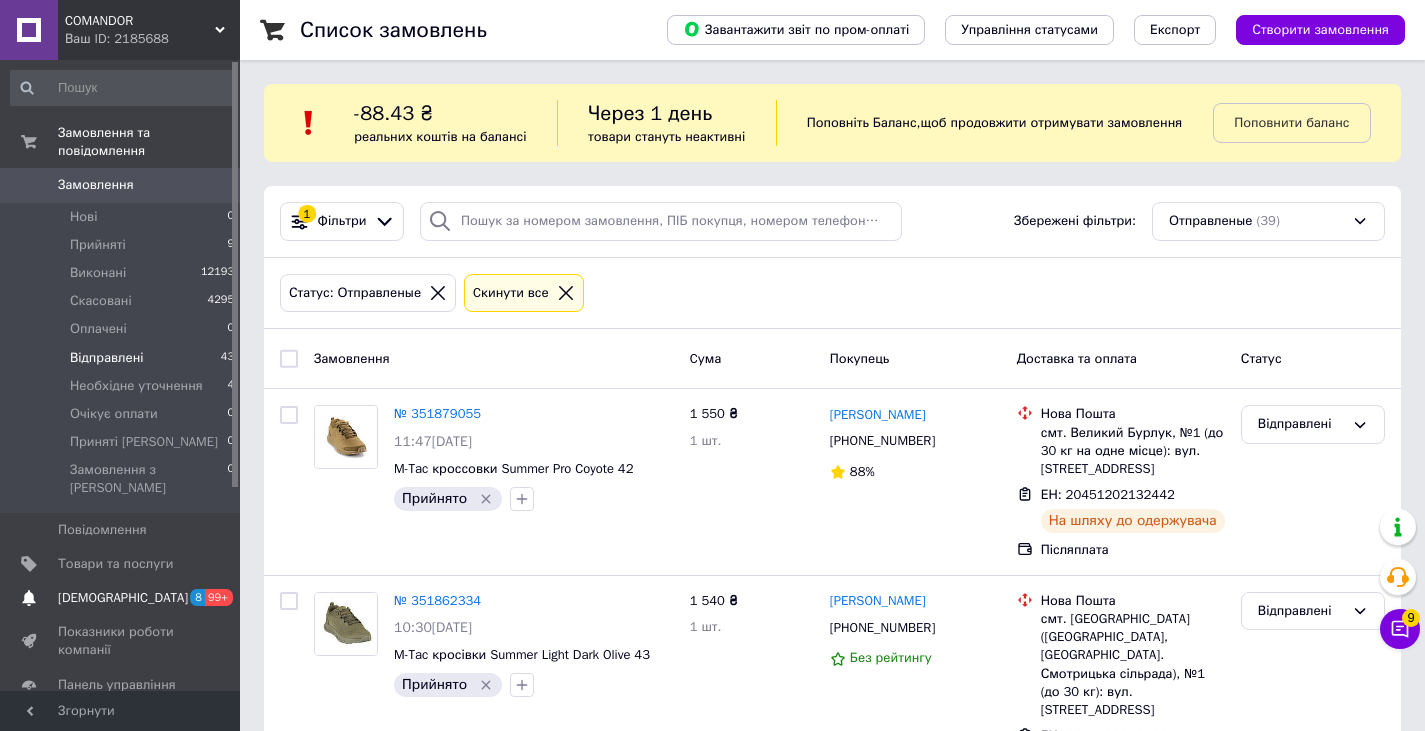 click on "[DEMOGRAPHIC_DATA]" at bounding box center [121, 598] 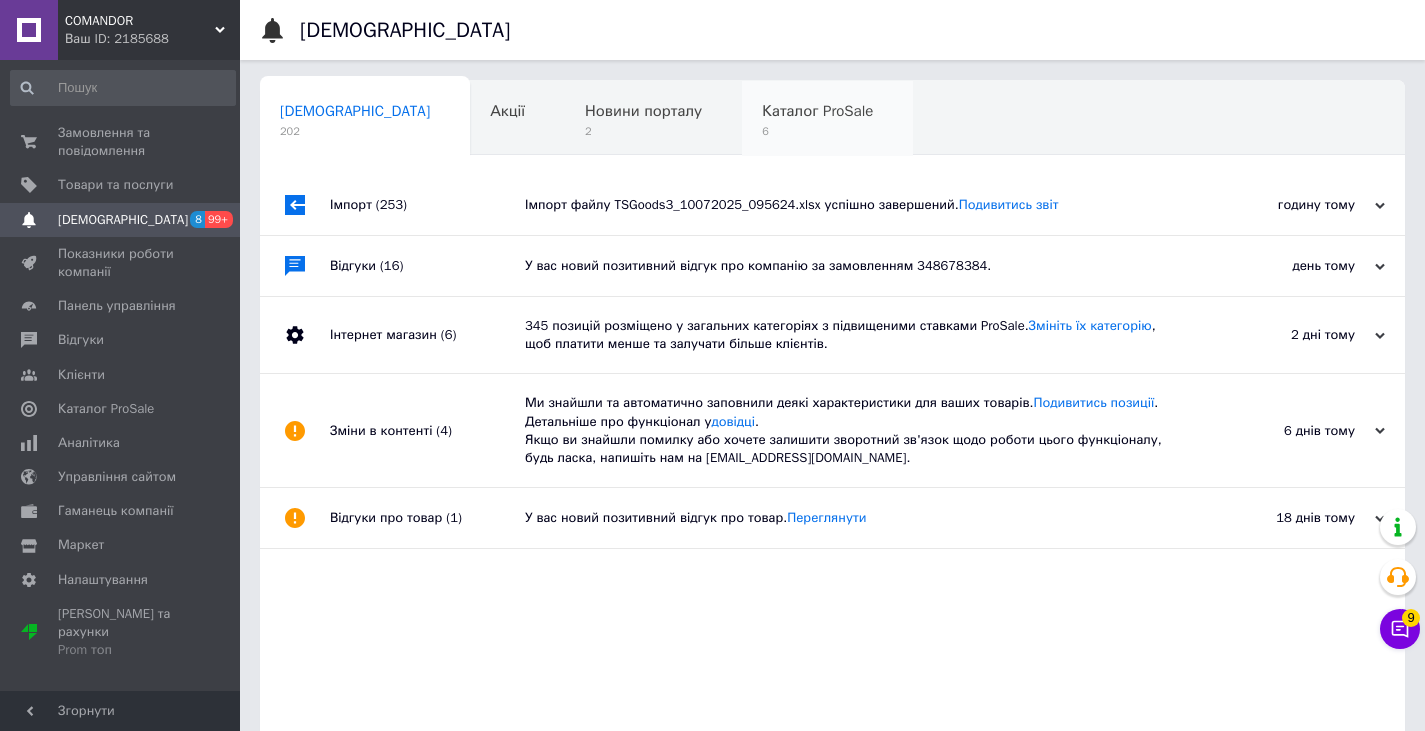click on "Каталог ProSale 6" at bounding box center (827, 119) 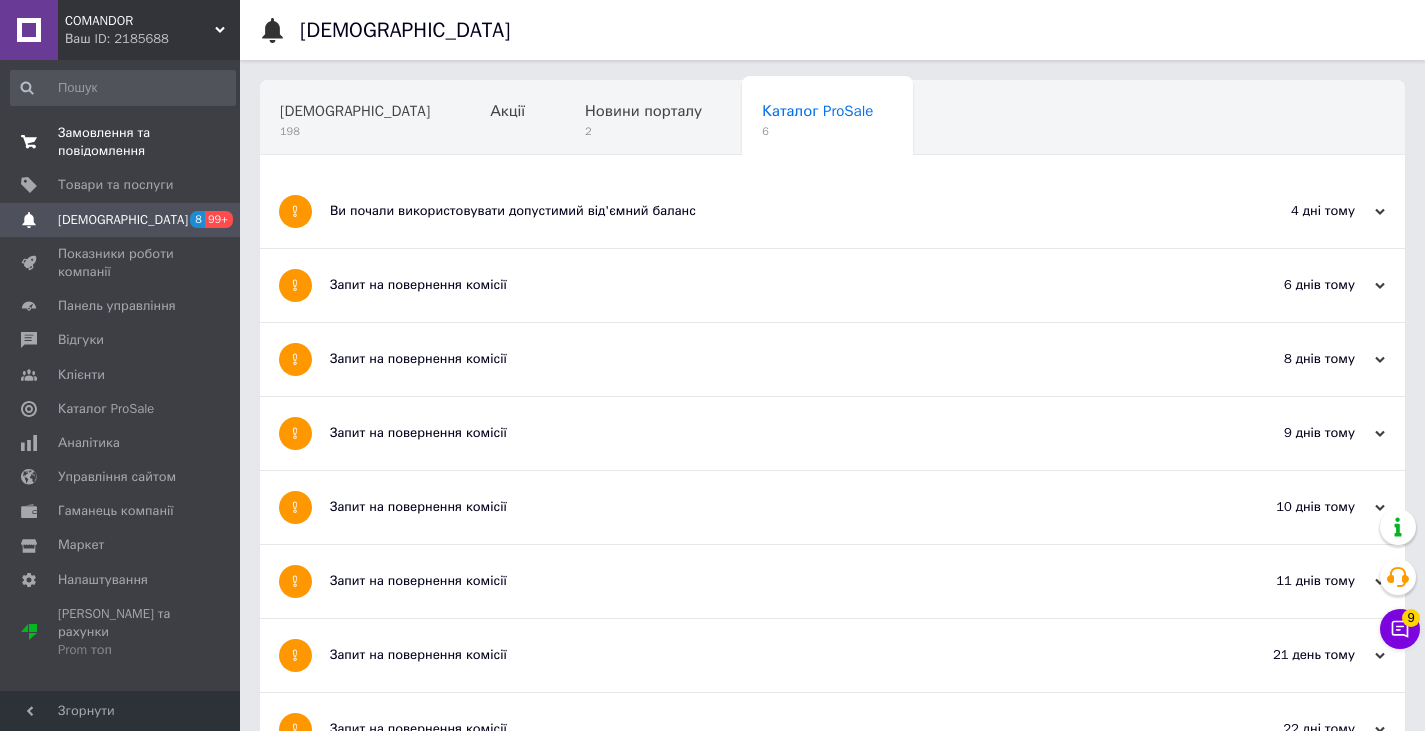click on "Замовлення та повідомлення" at bounding box center (121, 142) 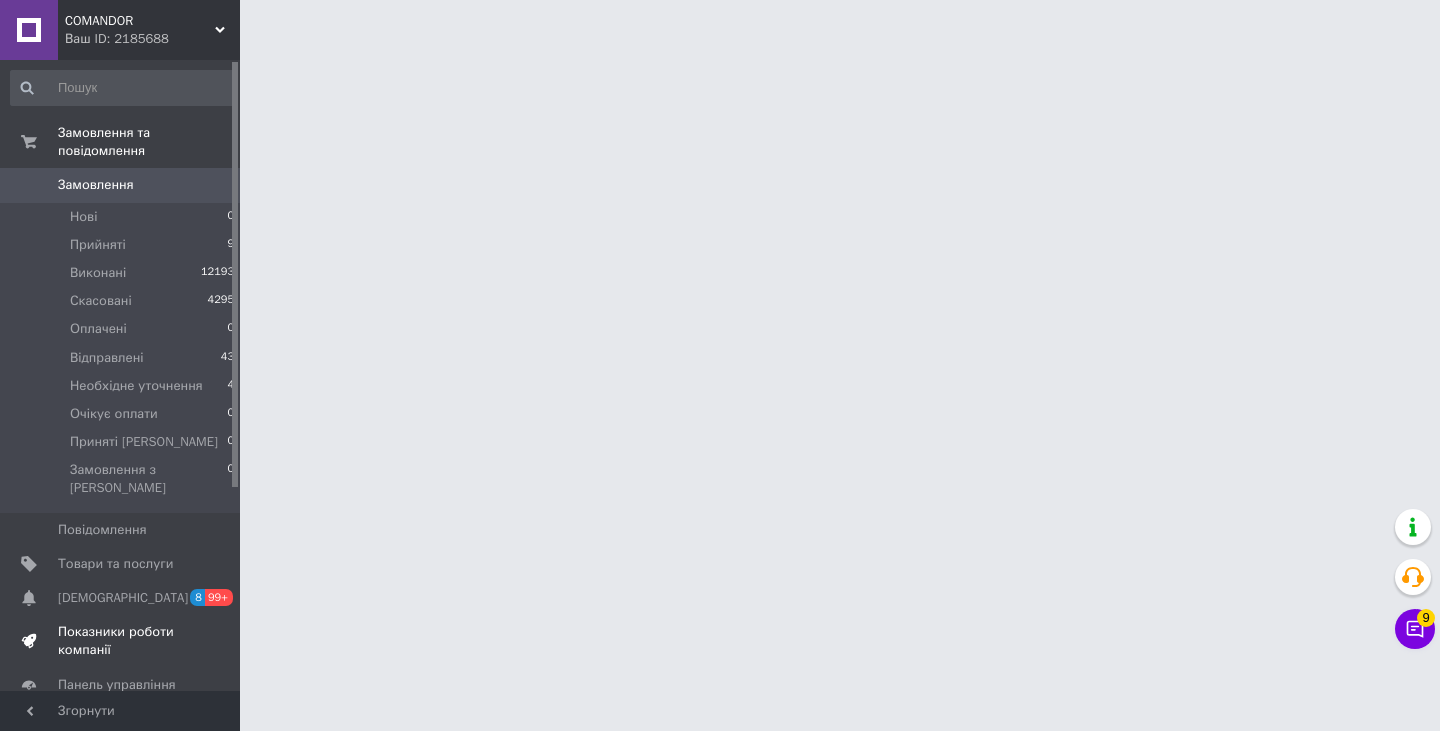 click on "Показники роботи компанії" at bounding box center [123, 641] 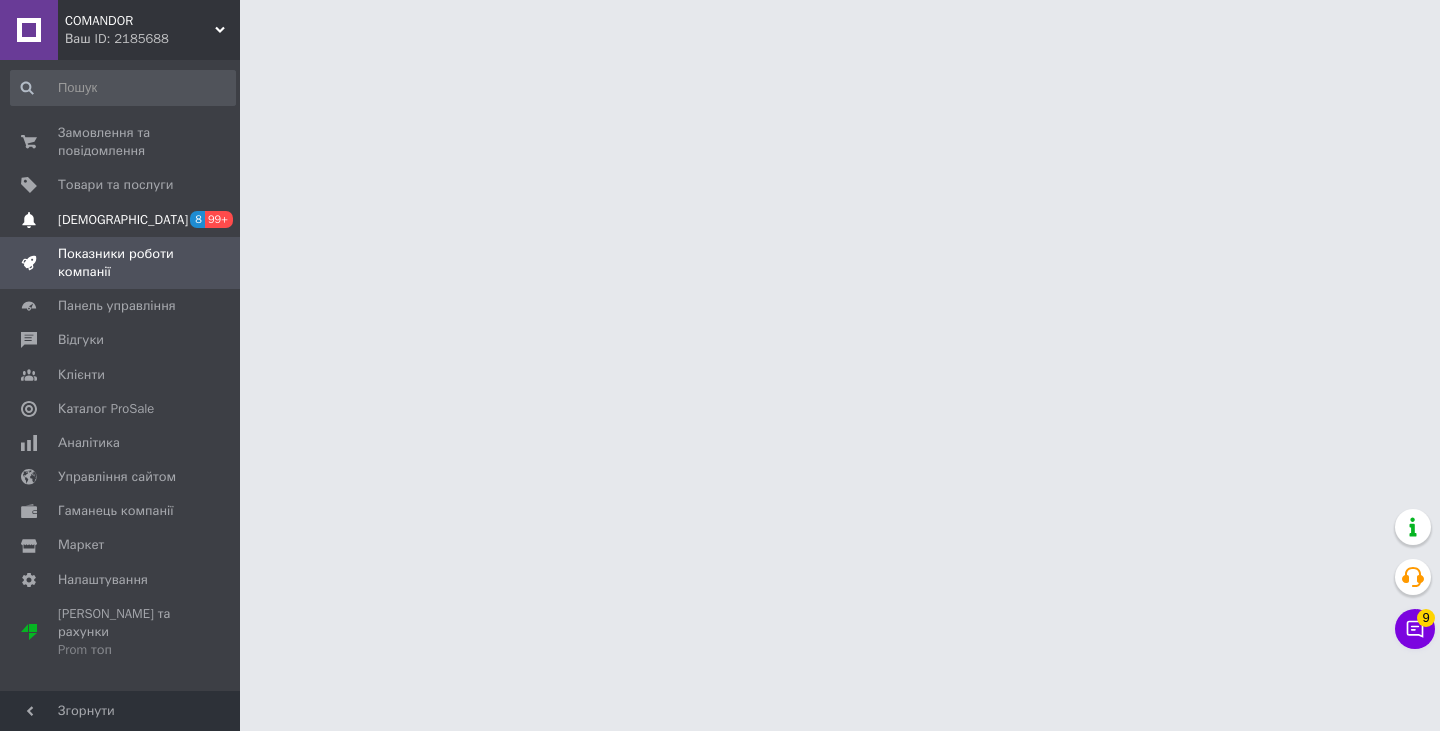 click on "[DEMOGRAPHIC_DATA]" at bounding box center (121, 220) 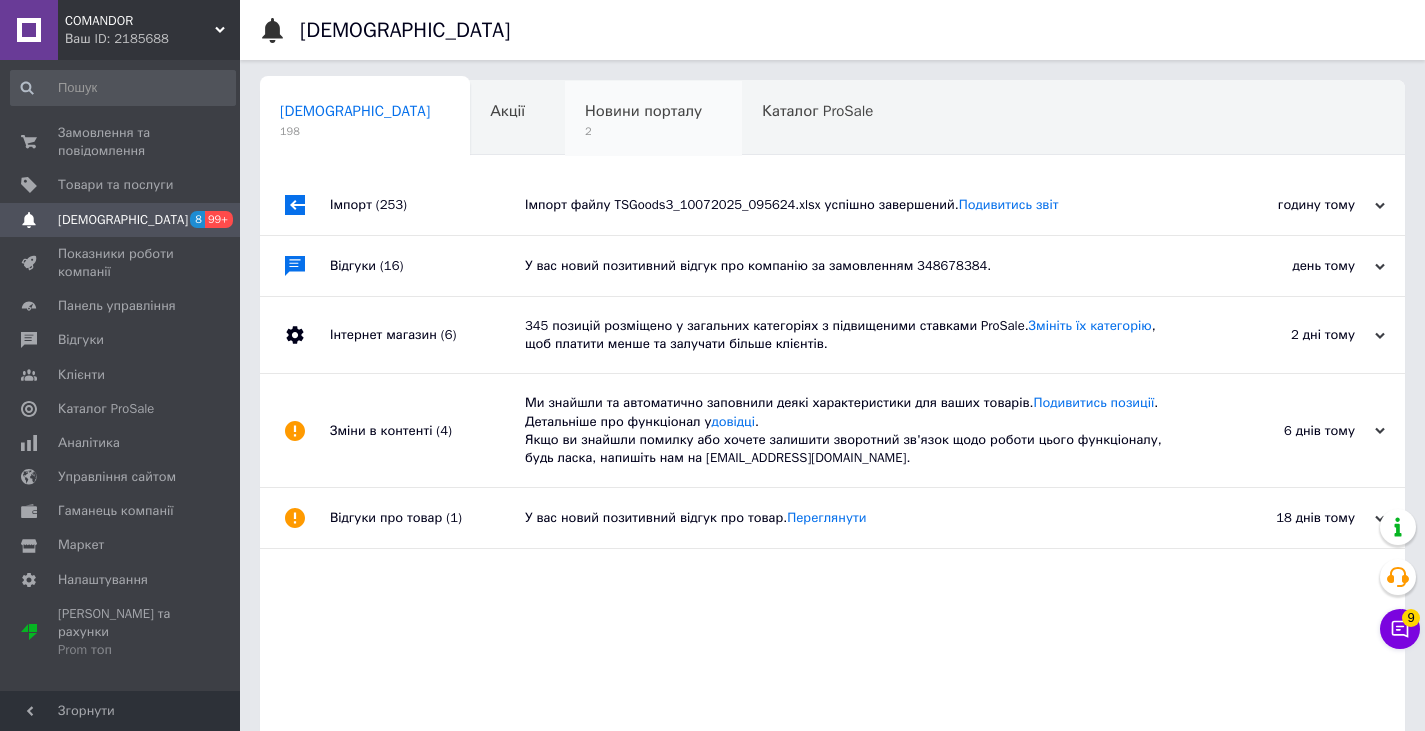 click on "Новини порталу 2" at bounding box center [653, 119] 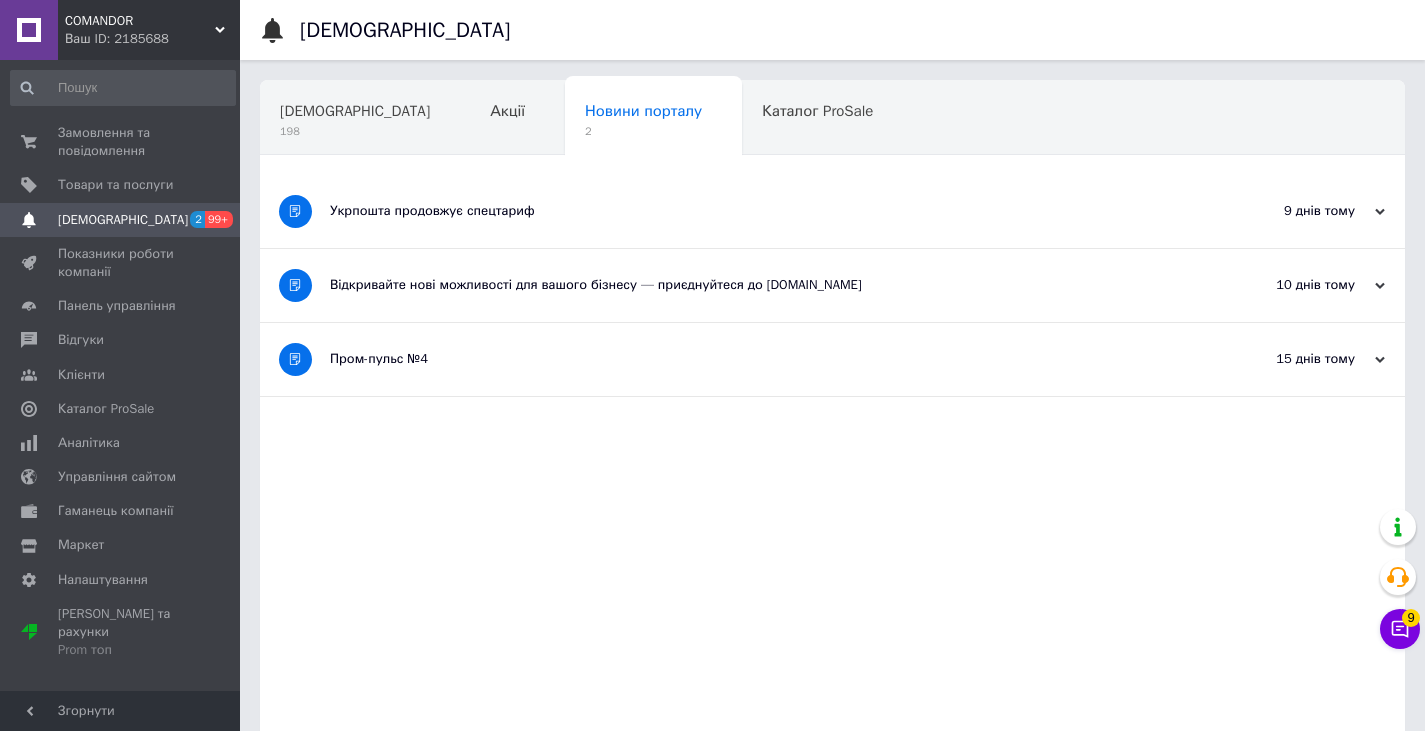 click on "Відкривайте нові можливості для вашого бізнесу — приєднуйтеся до [DOMAIN_NAME]" at bounding box center (757, 285) 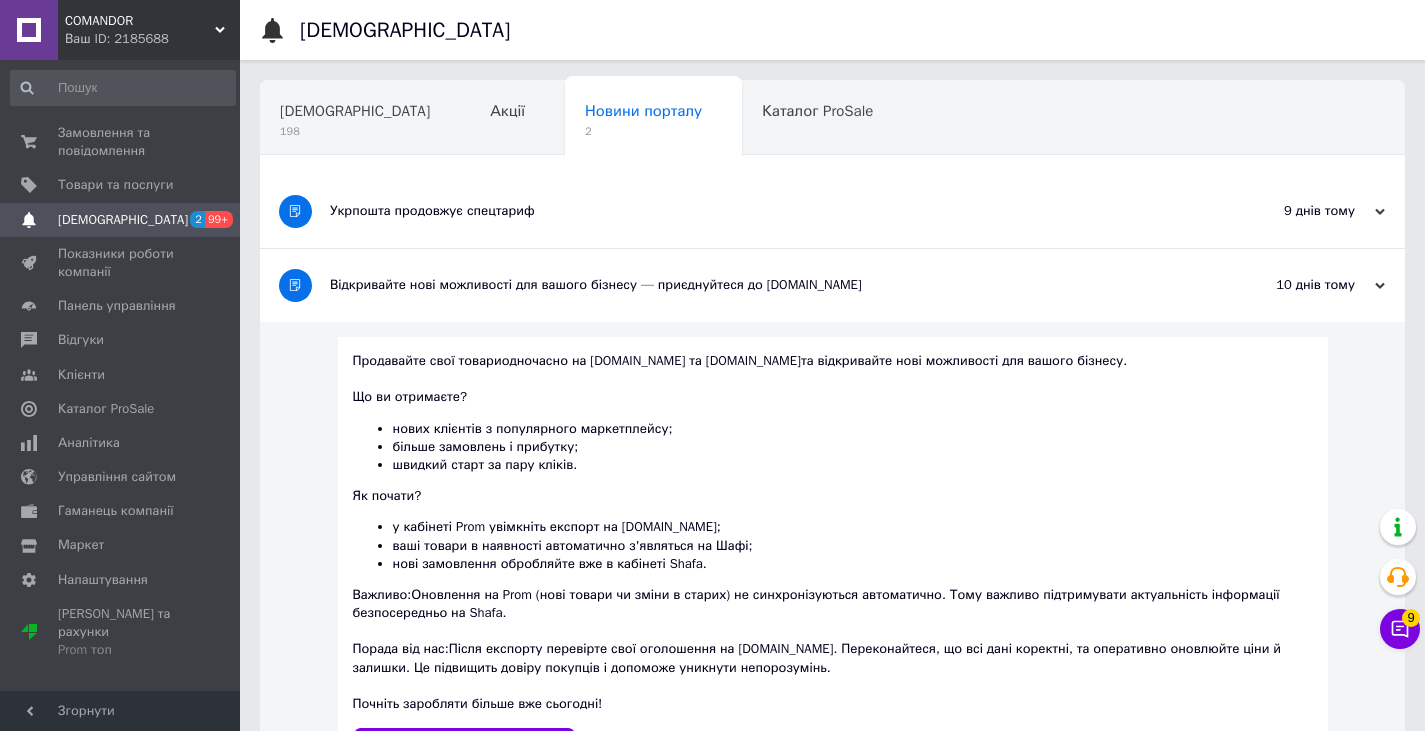 click on "Укрпошта продовжує спецтариф" at bounding box center (757, 211) 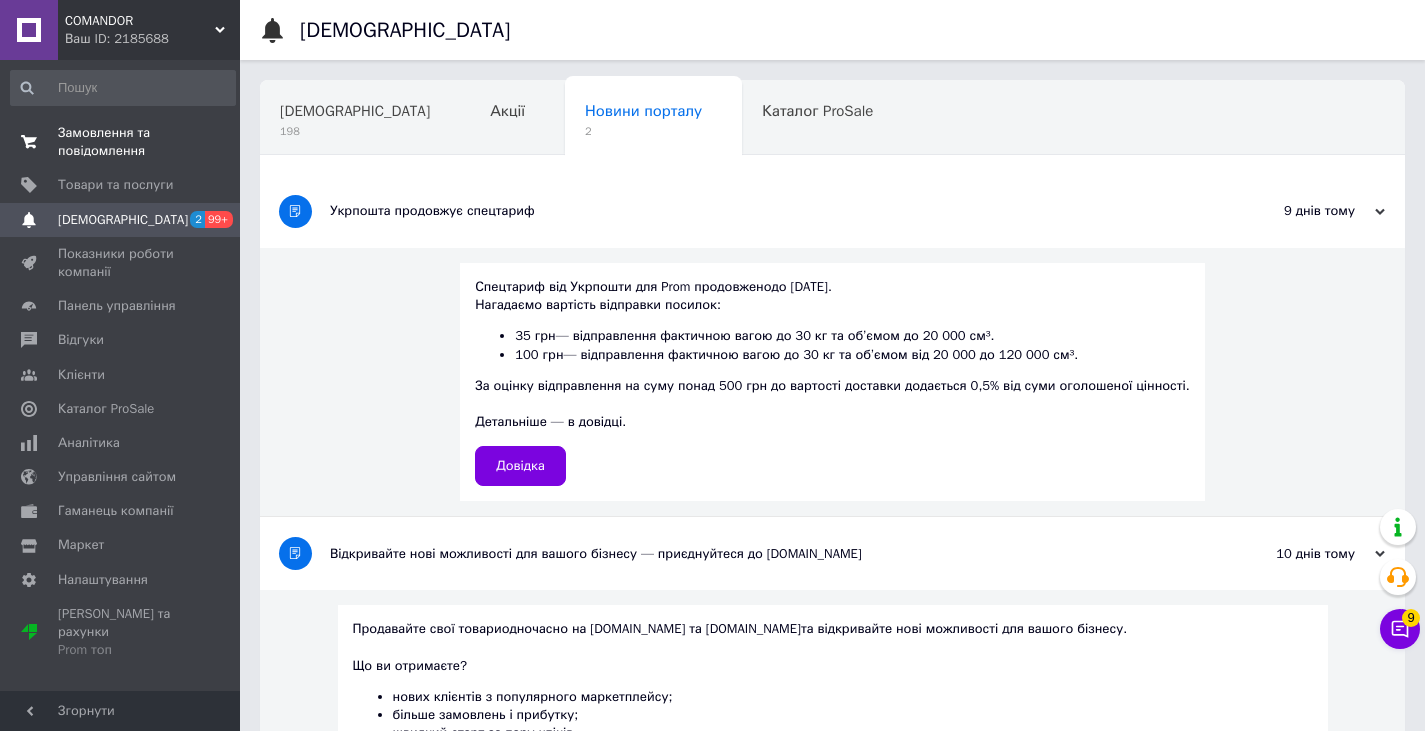 click on "Замовлення та повідомлення" at bounding box center [121, 142] 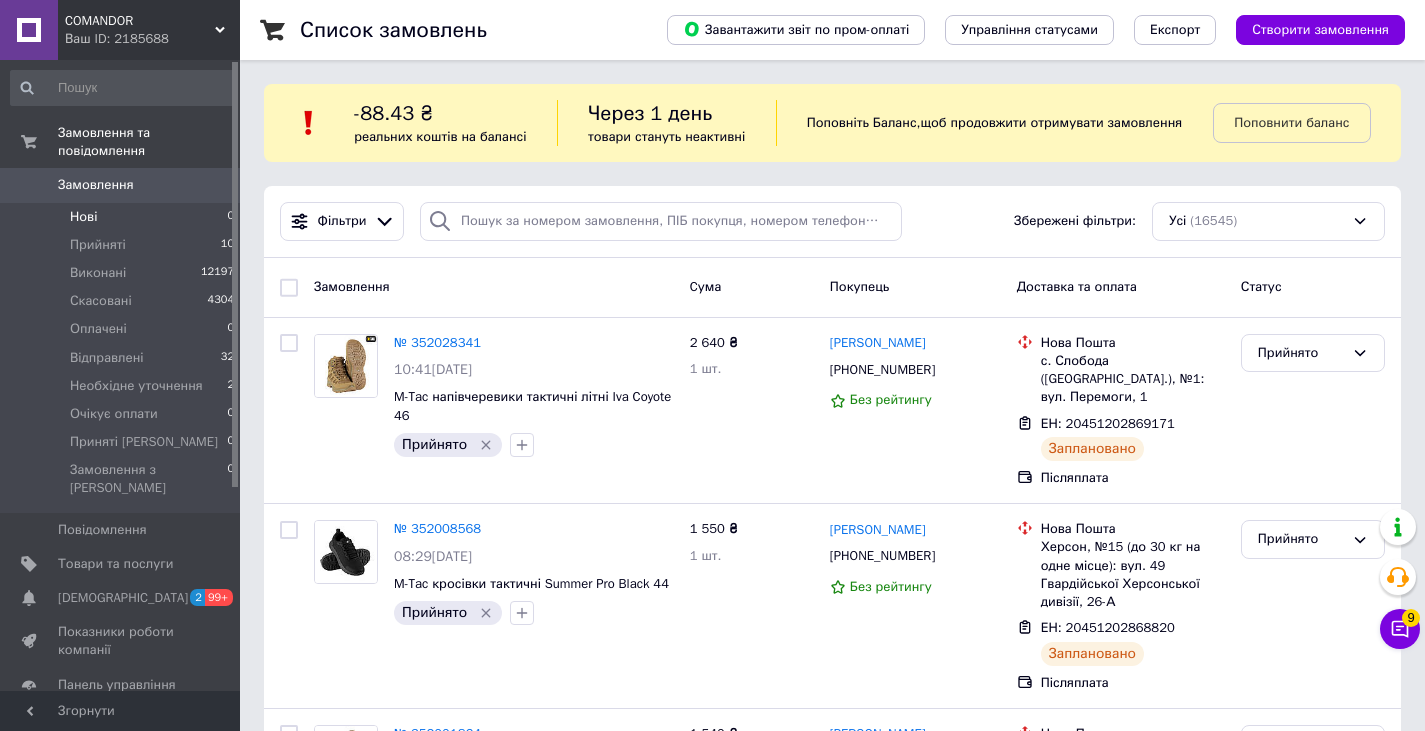 click on "Нові 0" at bounding box center (123, 217) 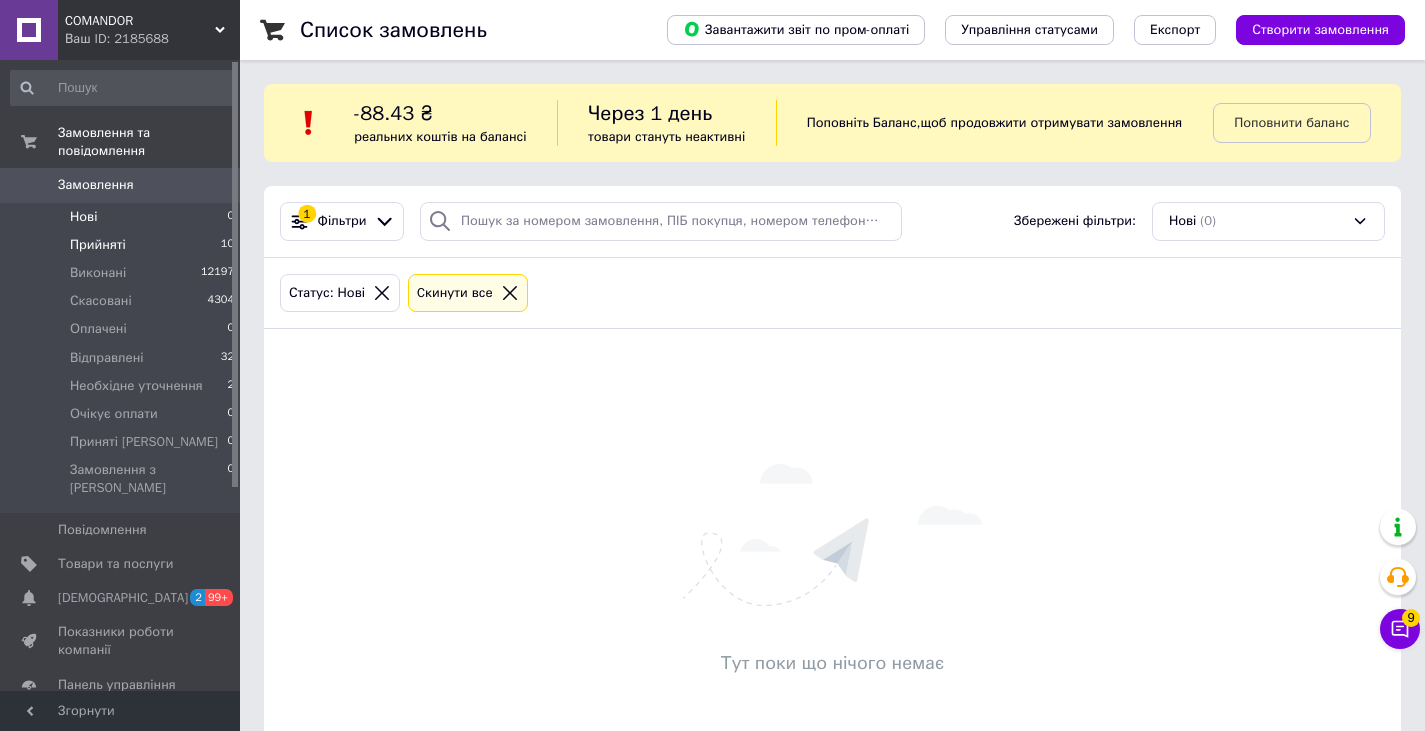 click on "Прийняті" at bounding box center [98, 245] 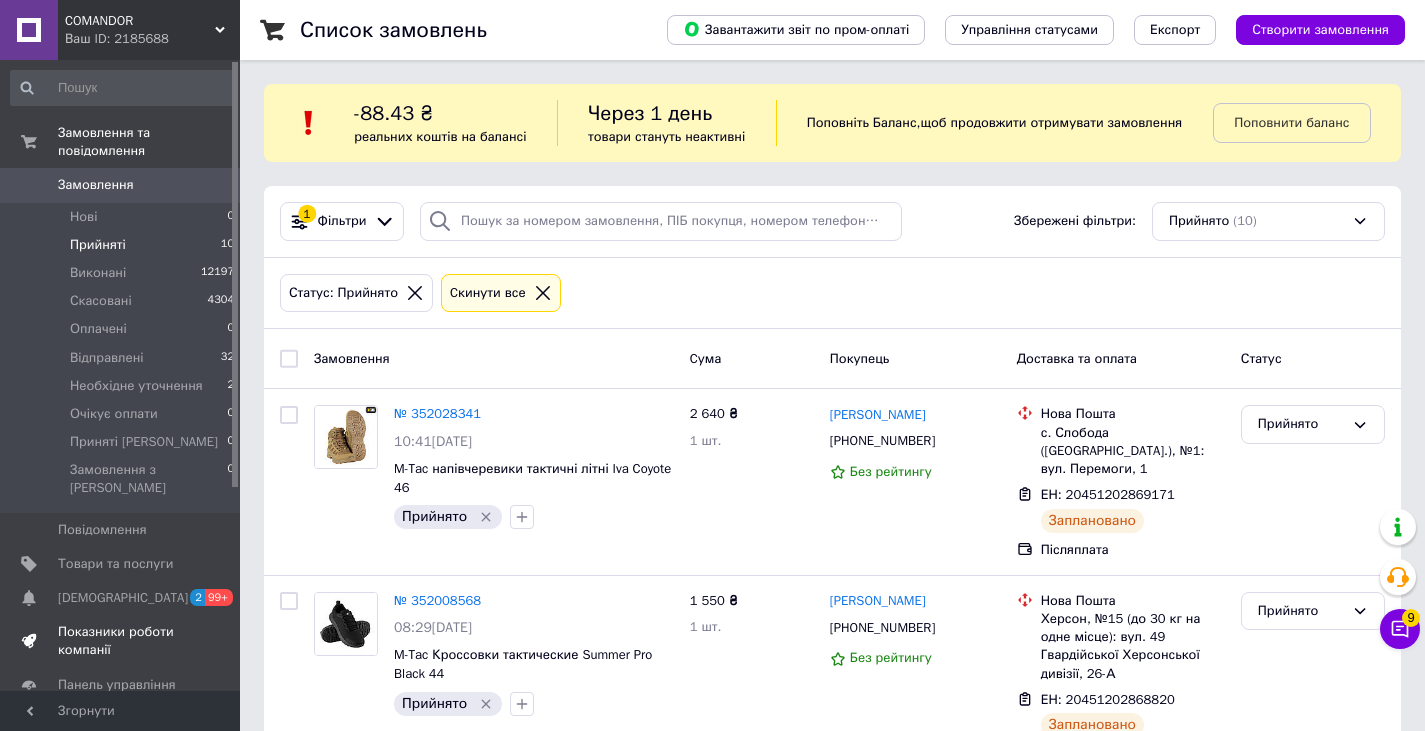 click on "Показники роботи компанії" at bounding box center [121, 641] 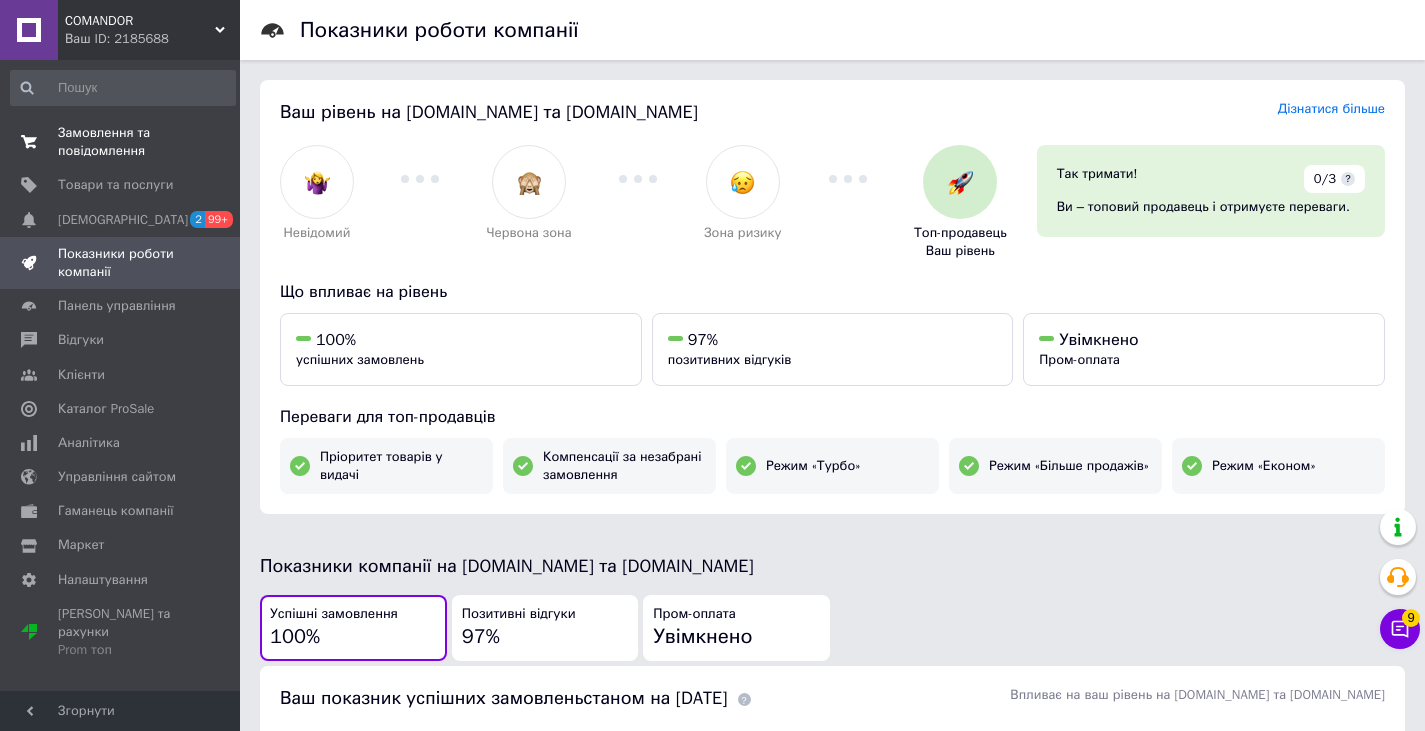 click on "0 0" at bounding box center (212, 142) 